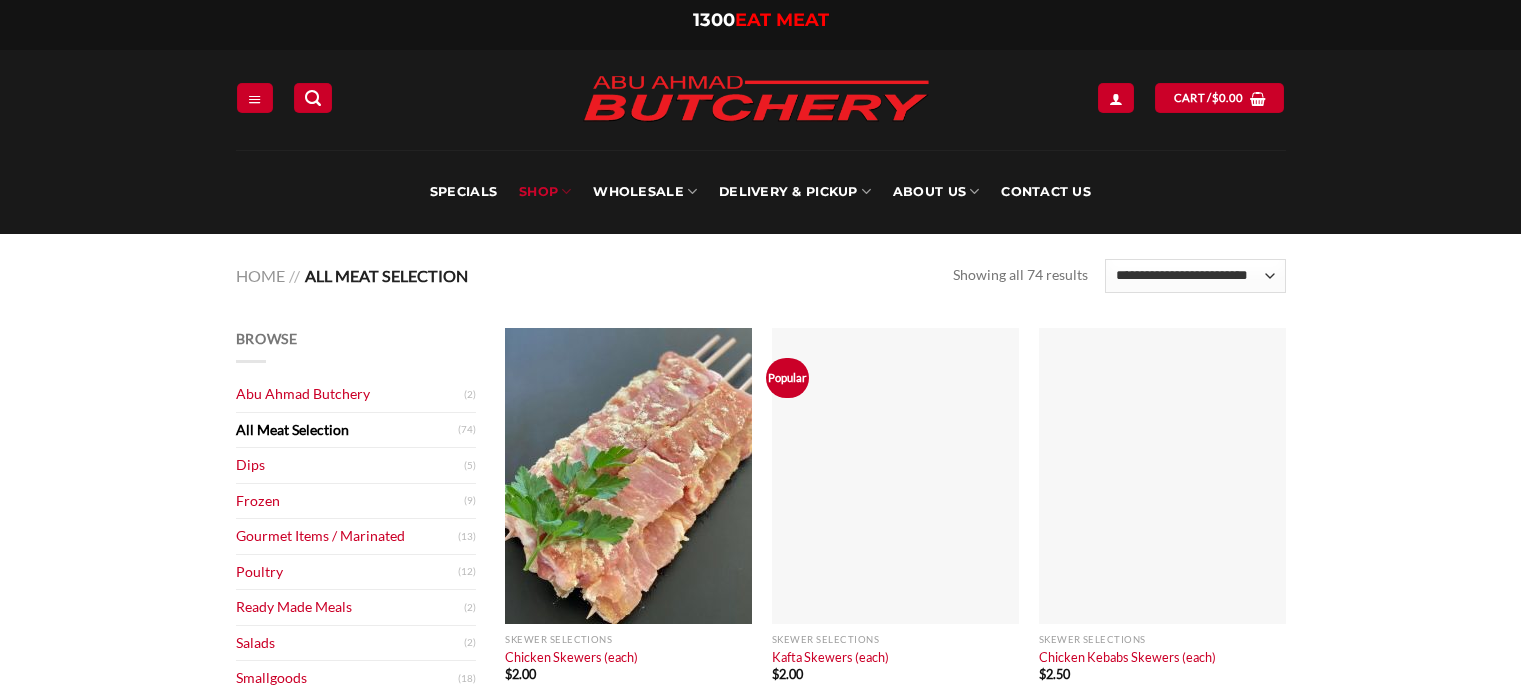 scroll, scrollTop: 0, scrollLeft: 0, axis: both 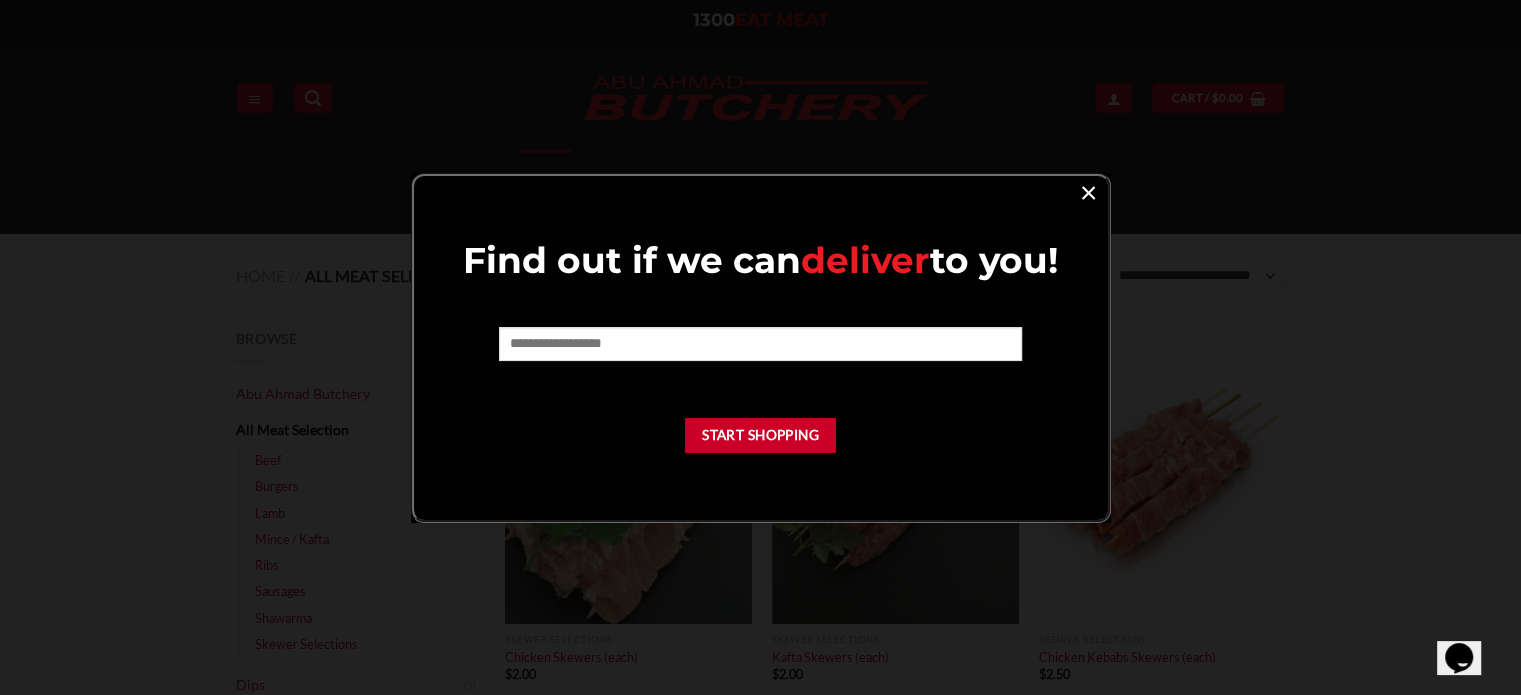 click on "×" at bounding box center (1088, 191) 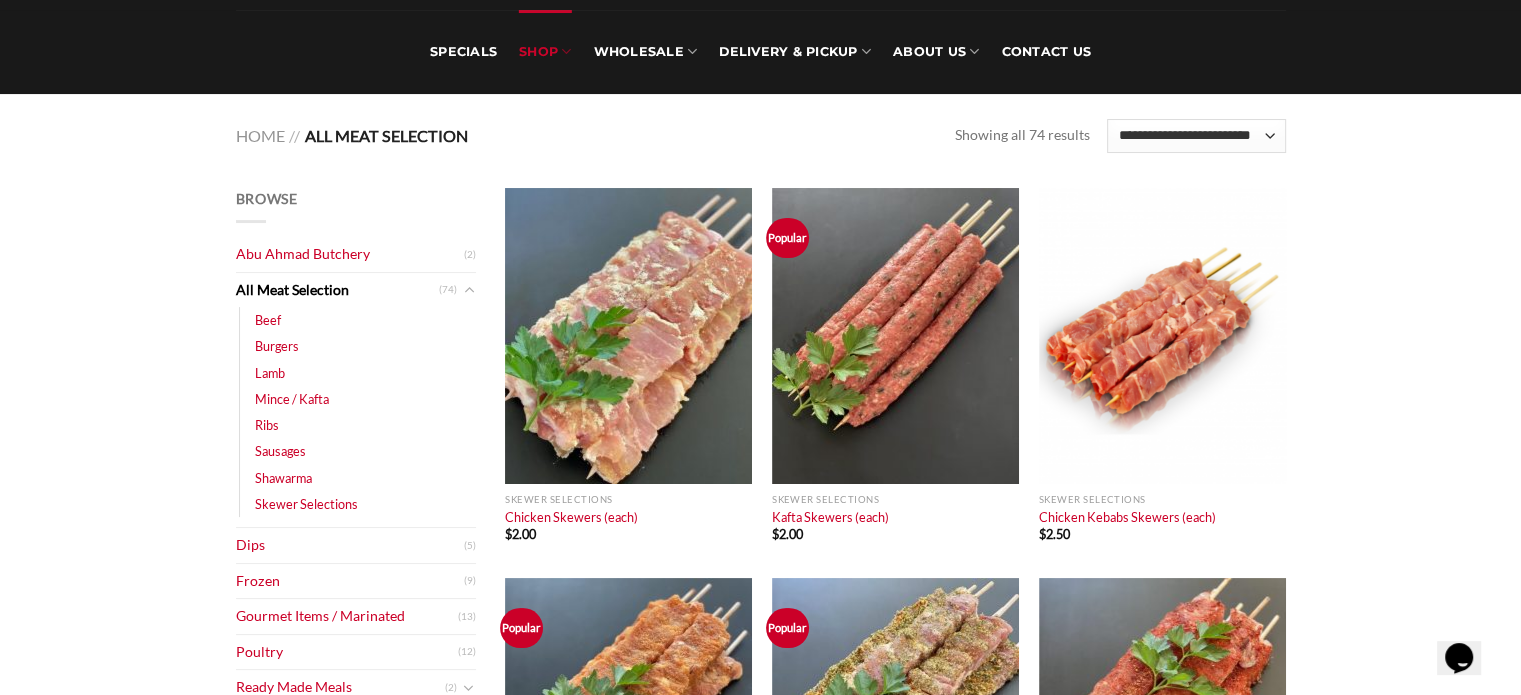 scroll, scrollTop: 300, scrollLeft: 0, axis: vertical 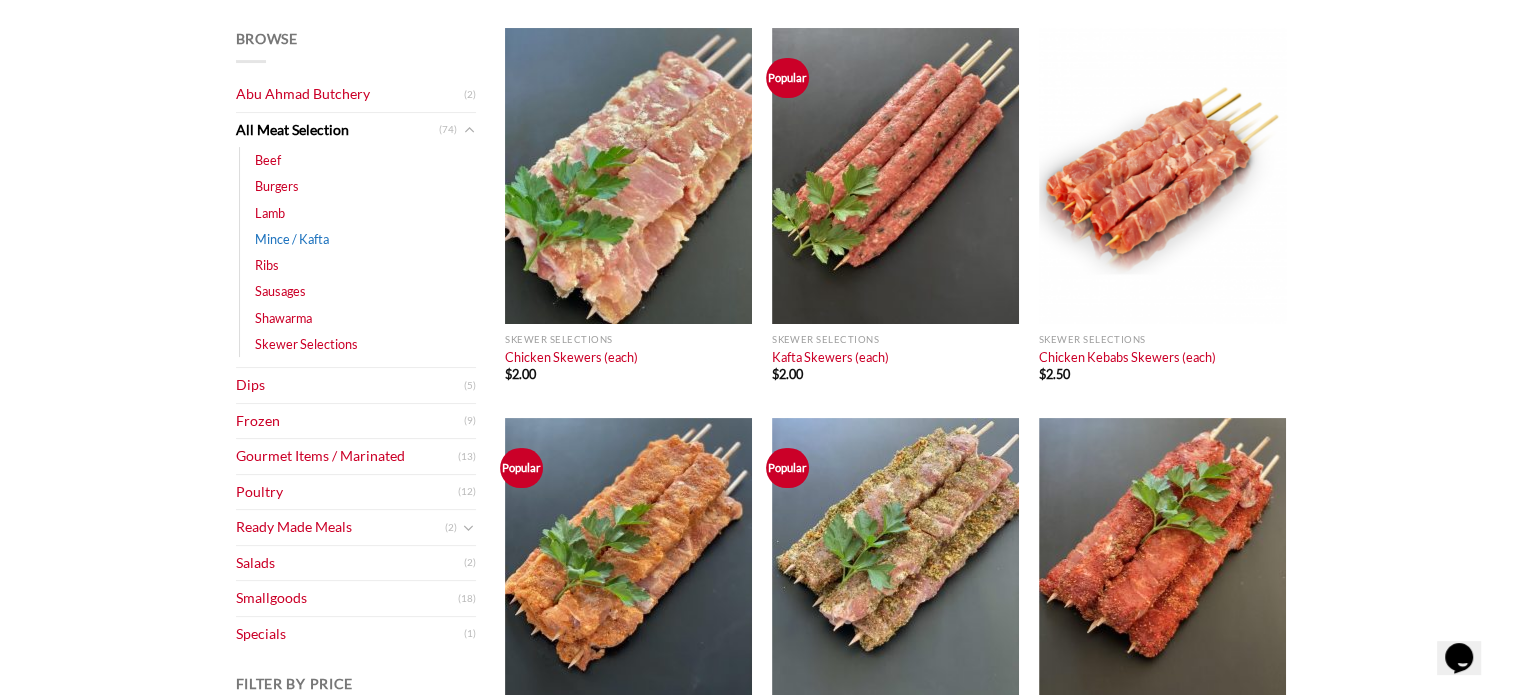 click on "Mince / Kafta" at bounding box center [292, 239] 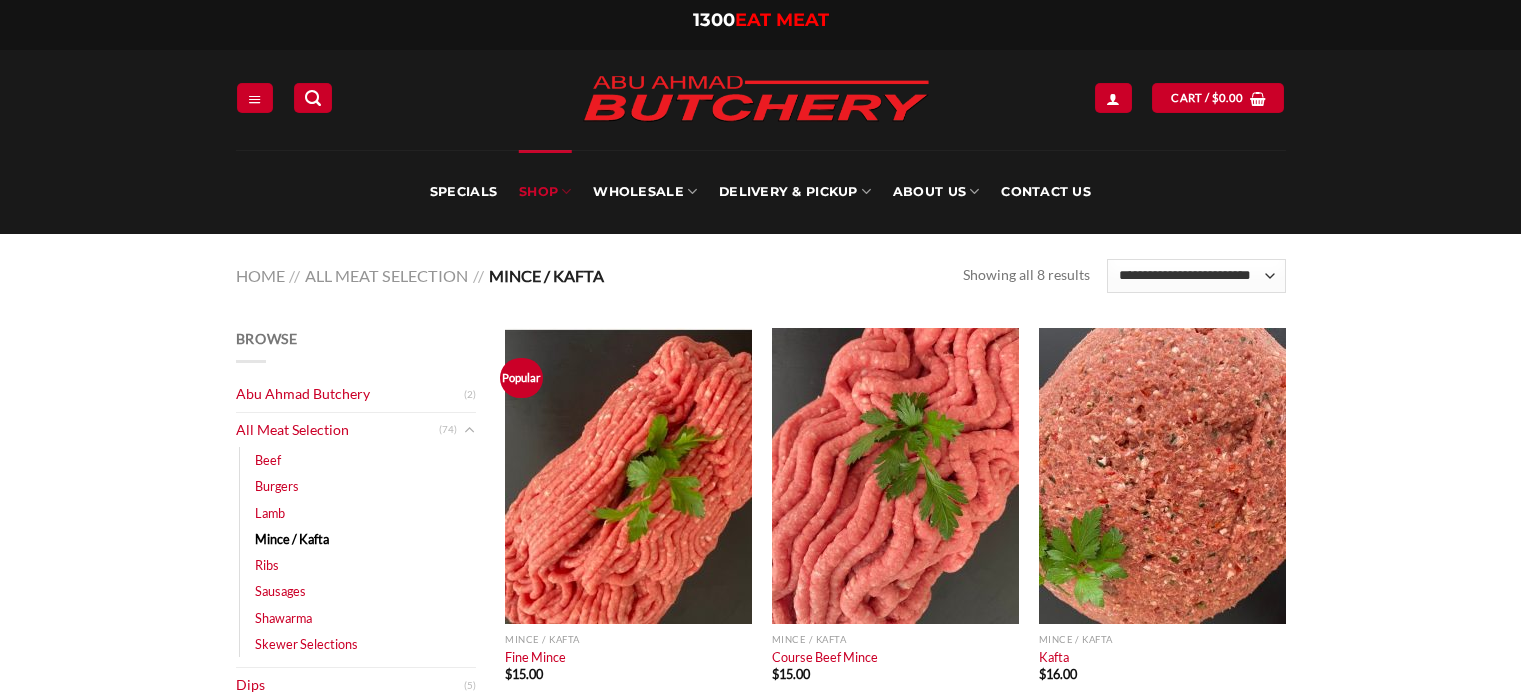 scroll, scrollTop: 0, scrollLeft: 0, axis: both 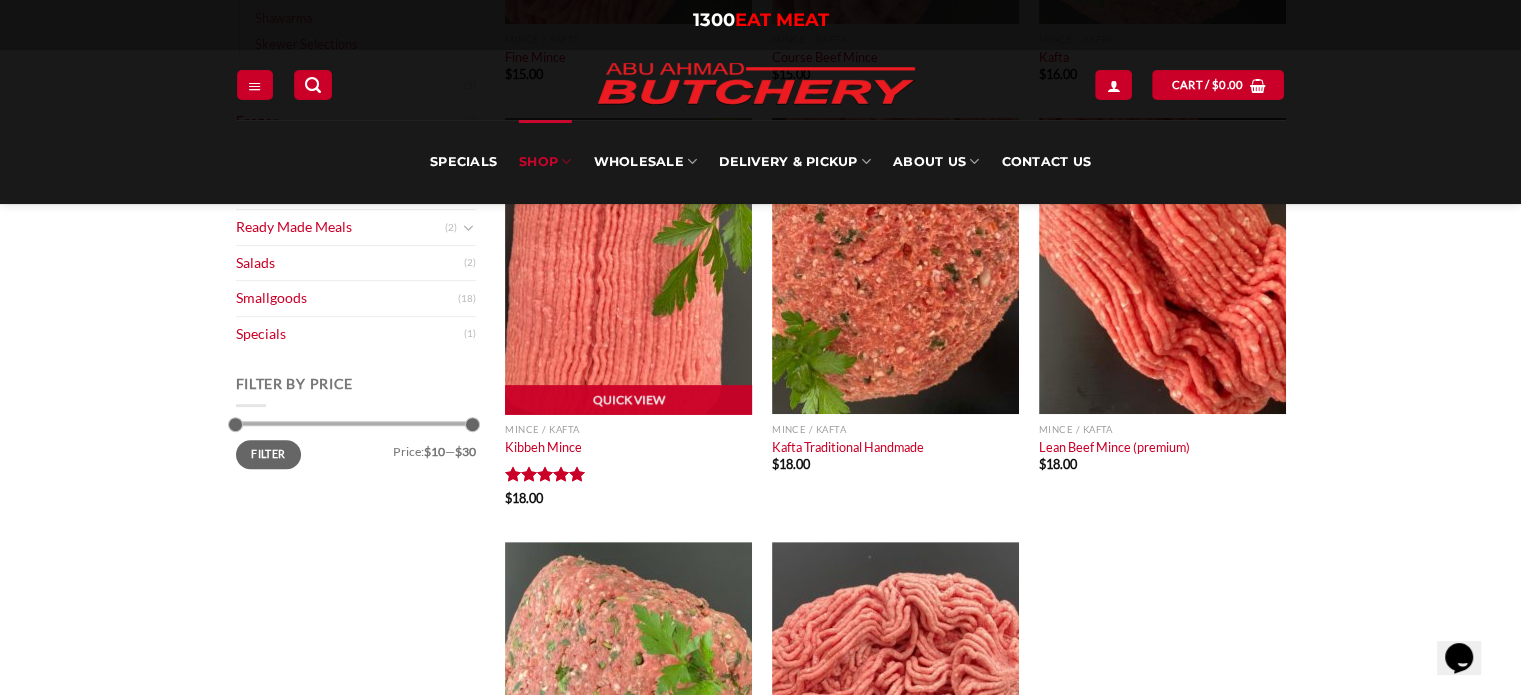 click at bounding box center (628, 266) 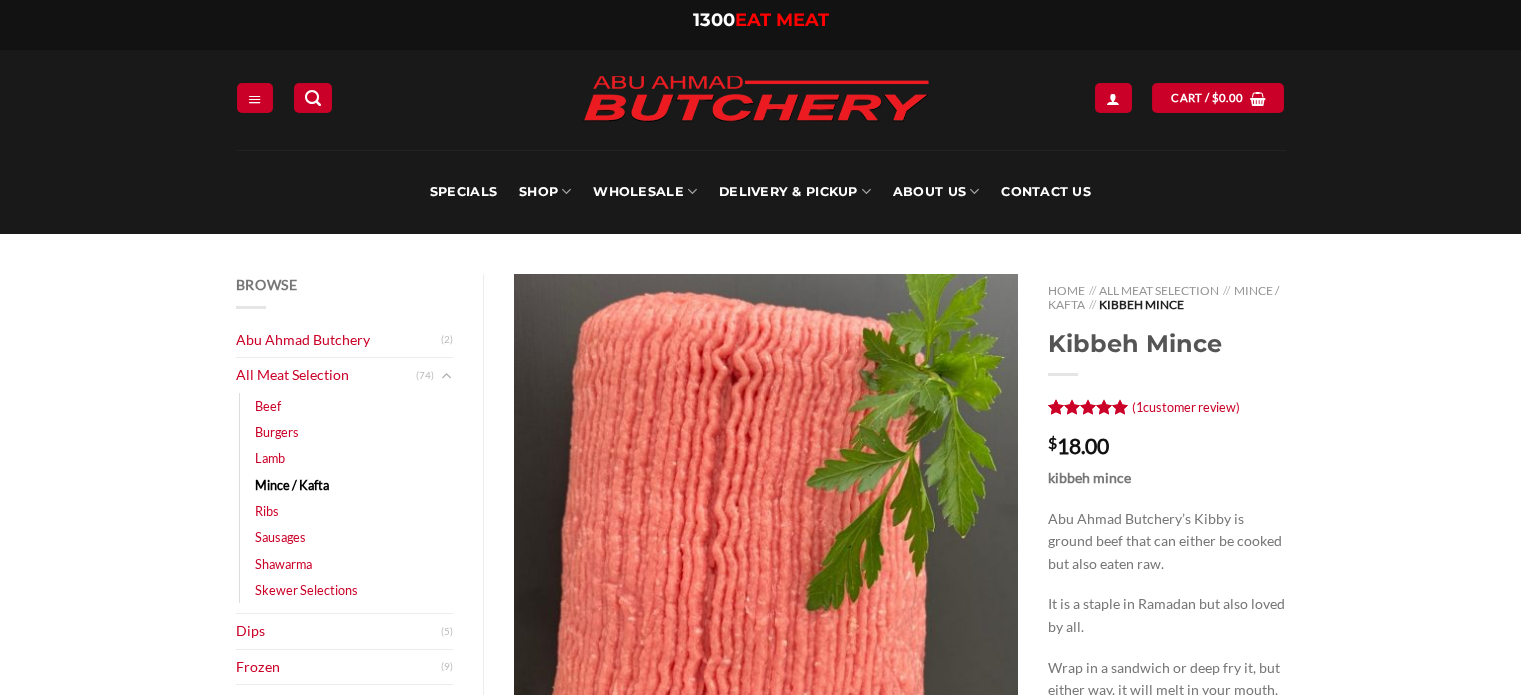 scroll, scrollTop: 0, scrollLeft: 0, axis: both 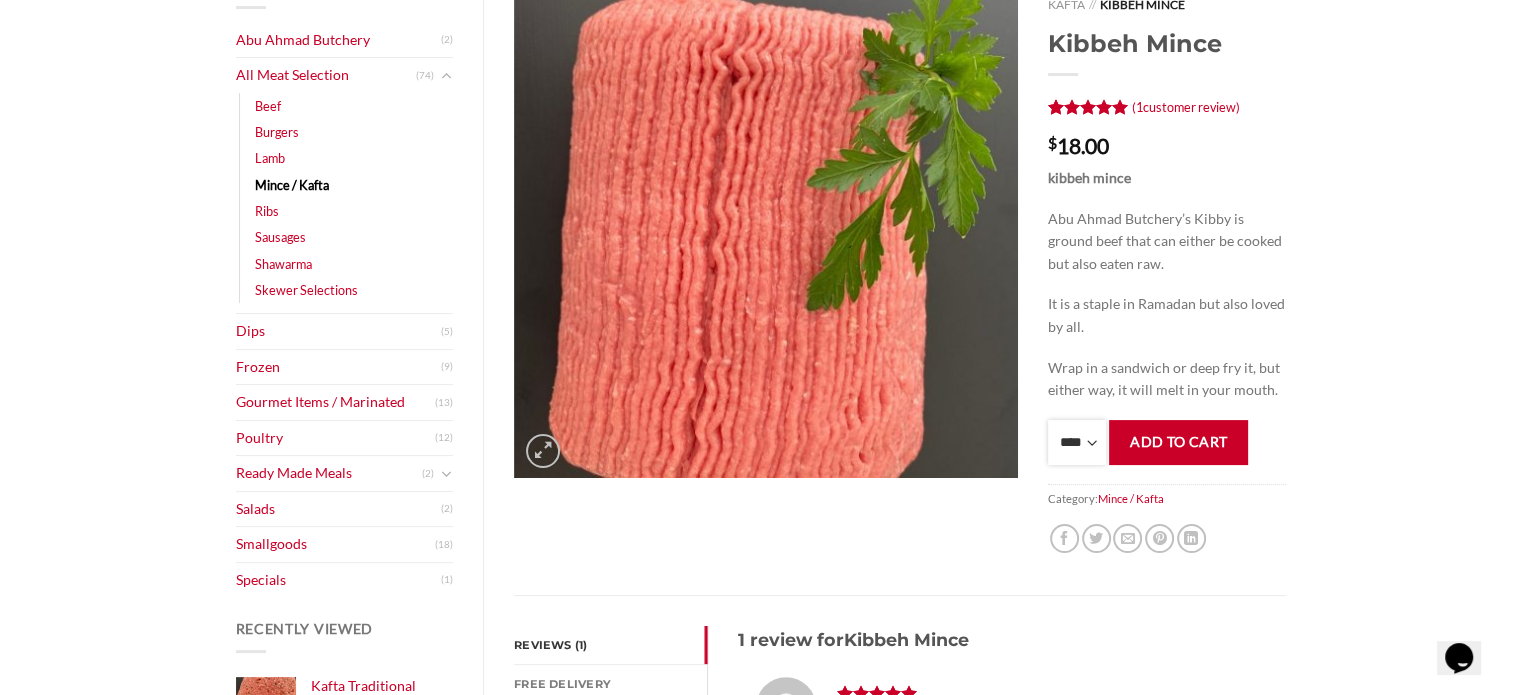 click on "**** * *** * *** * *** * *** * *** * *** * *** * *** * *** ** **** ** **** ** **** ** **** ** **** ** **** ** **** ** **** ** **** ** **** ** **** ** **** ** **** ** **** ** **** ** **** ** **** ** **** ** **** ** **** ** **** ** **** ** **** ** **** ** **** ** **** ** **** ** **** ** **** ** **** ** **** ** **** ** **** ** **** ** **** ** **** ** **** ** **** ** **** ** **** ** **** ** **** ** **** ** **** ** **** ** **** ** **** ** **** ** **** ** **** ** **** ** **** ** **** ** **** ** **** ** **** ** **** ** **** ** **** ** **** ** **** ** **** ** **** ** **** ** **** ** **** ** **** ** **** ** **** ** **** ** **** ** **** ** **** ** **** ** **** ** **** ** **** ** **** ** **** ** **** ** **** ** **** ** **** ** **** ** **** ** **** ** **** ** **** ** **** ** **** *** ***** *** ***** *** ***** *** ***** *** ***** *** ***** *** ***** *** ***** *** ***** *** ***** *** ***** *** ***** *** ***** *** ***** *** ***** *** ***** *** ***** *** ***** *** ***** *** ***** *** ***** *** ***** *** ***** *** ***** ***" at bounding box center (1077, 442) 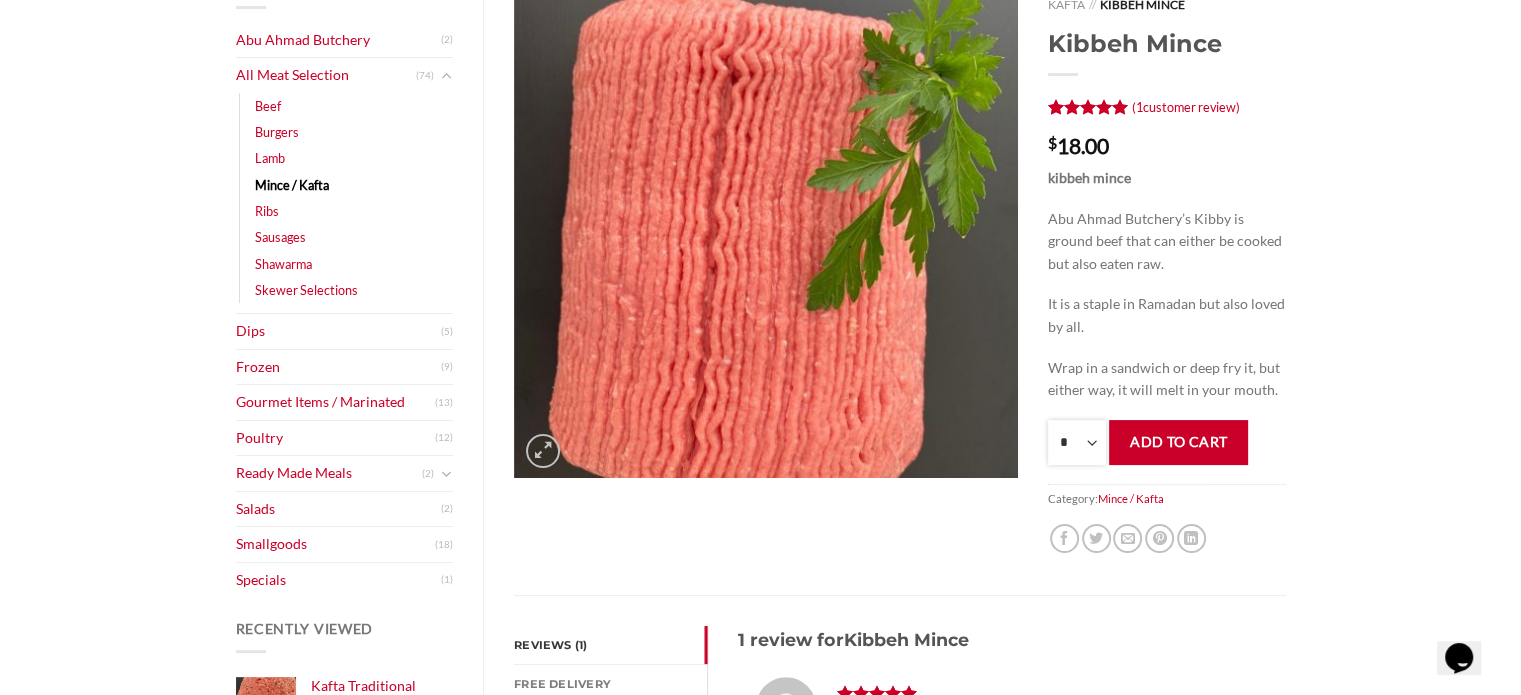 click on "**** * *** * *** * *** * *** * *** * *** * *** * *** * *** ** **** ** **** ** **** ** **** ** **** ** **** ** **** ** **** ** **** ** **** ** **** ** **** ** **** ** **** ** **** ** **** ** **** ** **** ** **** ** **** ** **** ** **** ** **** ** **** ** **** ** **** ** **** ** **** ** **** ** **** ** **** ** **** ** **** ** **** ** **** ** **** ** **** ** **** ** **** ** **** ** **** ** **** ** **** ** **** ** **** ** **** ** **** ** **** ** **** ** **** ** **** ** **** ** **** ** **** ** **** ** **** ** **** ** **** ** **** ** **** ** **** ** **** ** **** ** **** ** **** ** **** ** **** ** **** ** **** ** **** ** **** ** **** ** **** ** **** ** **** ** **** ** **** ** **** ** **** ** **** ** **** ** **** ** **** ** **** ** **** ** **** ** **** ** **** ** **** ** **** *** ***** *** ***** *** ***** *** ***** *** ***** *** ***** *** ***** *** ***** *** ***** *** ***** *** ***** *** ***** *** ***** *** ***** *** ***** *** ***** *** ***** *** ***** *** ***** *** ***** *** ***** *** ***** *** ***** *** ***** ***" at bounding box center (1077, 442) 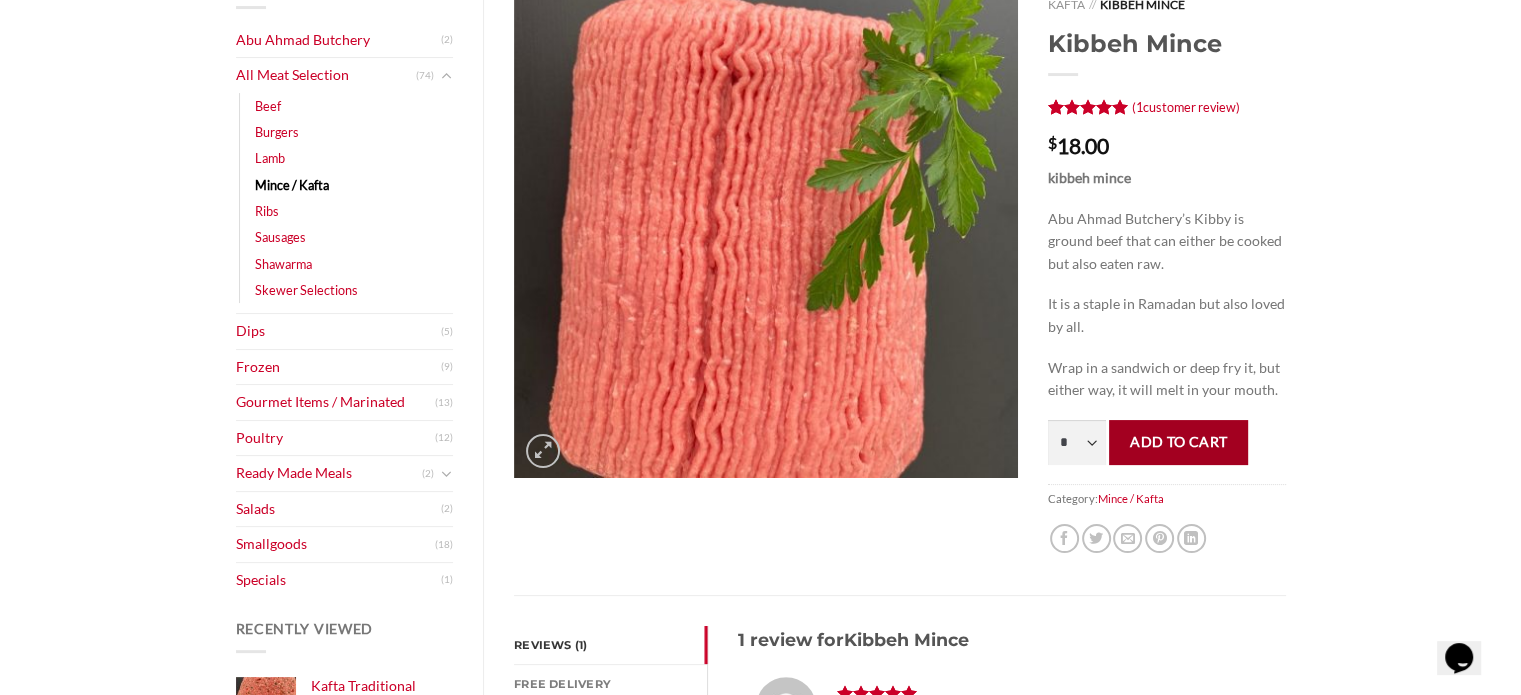 click on "Add to cart" at bounding box center [1178, 442] 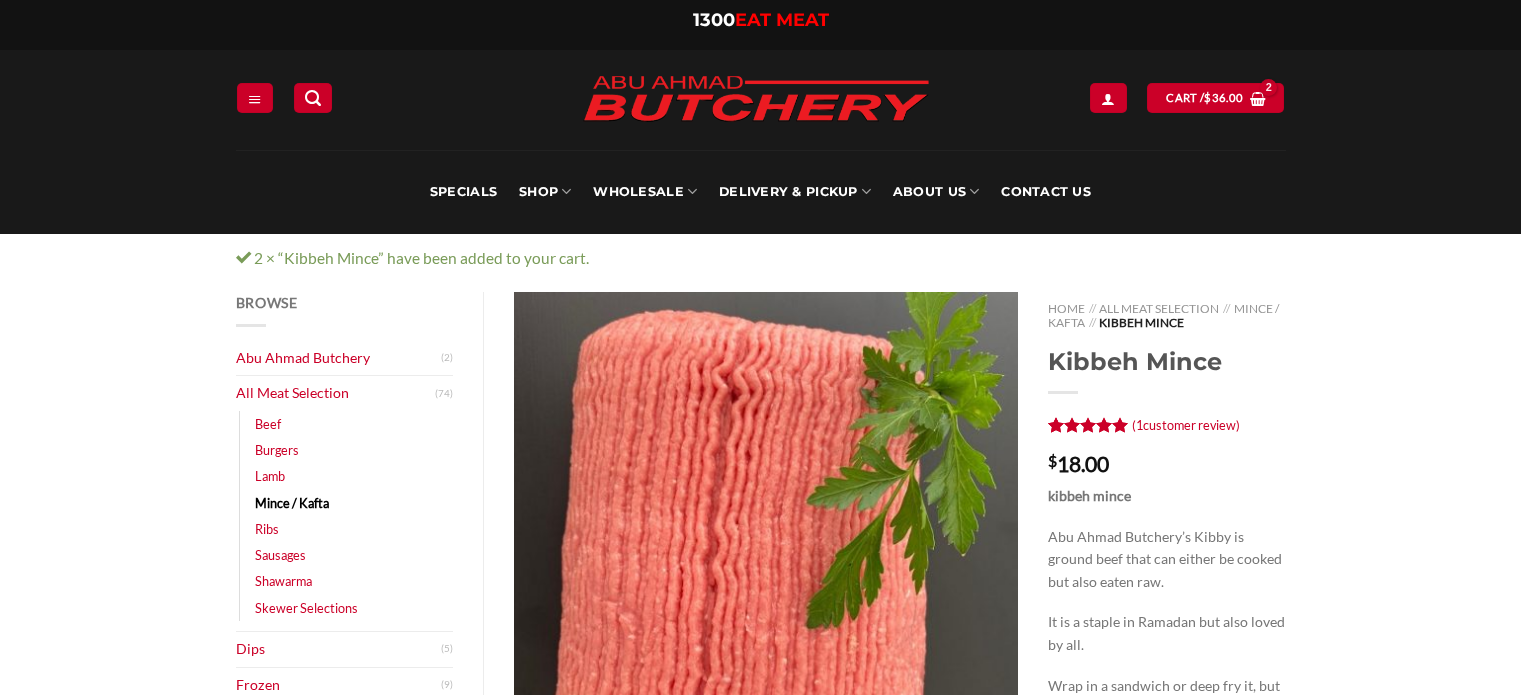 scroll, scrollTop: 0, scrollLeft: 0, axis: both 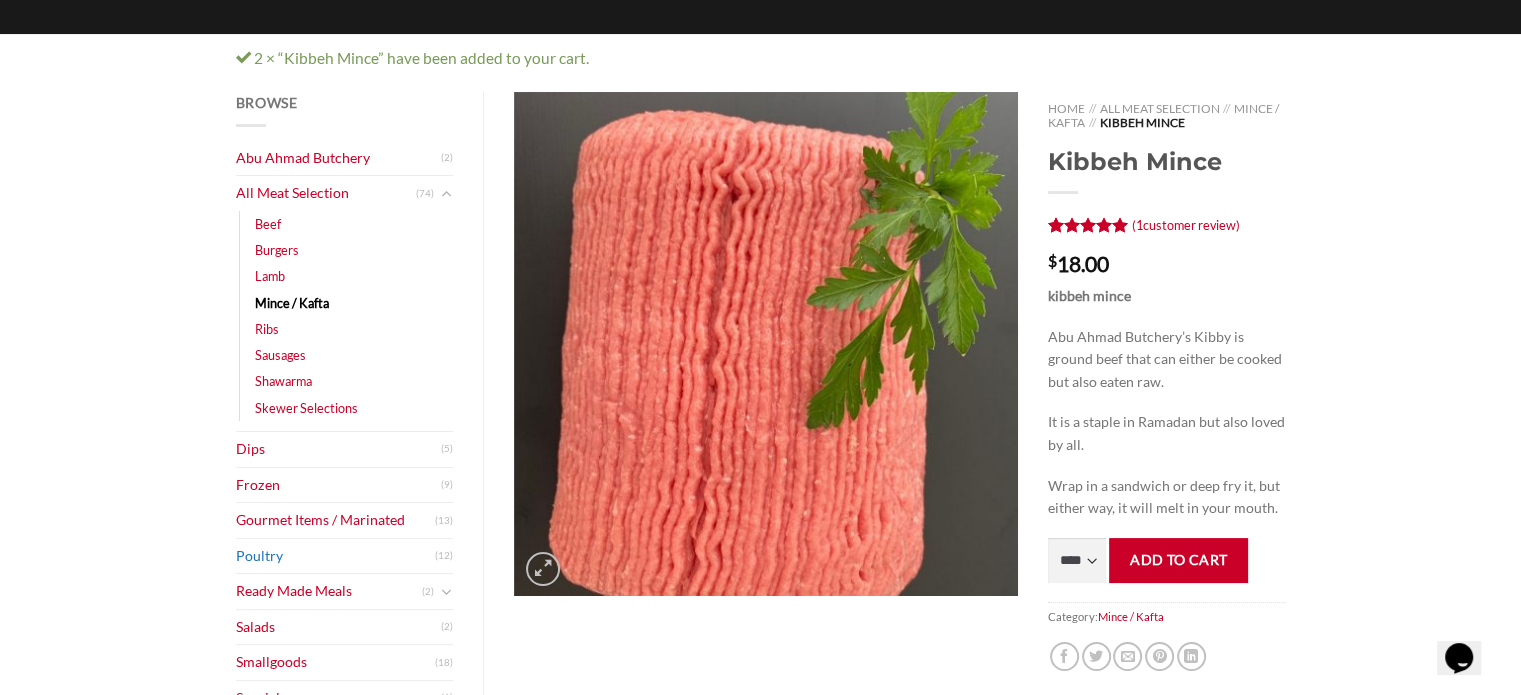 click on "Poultry" at bounding box center [336, 556] 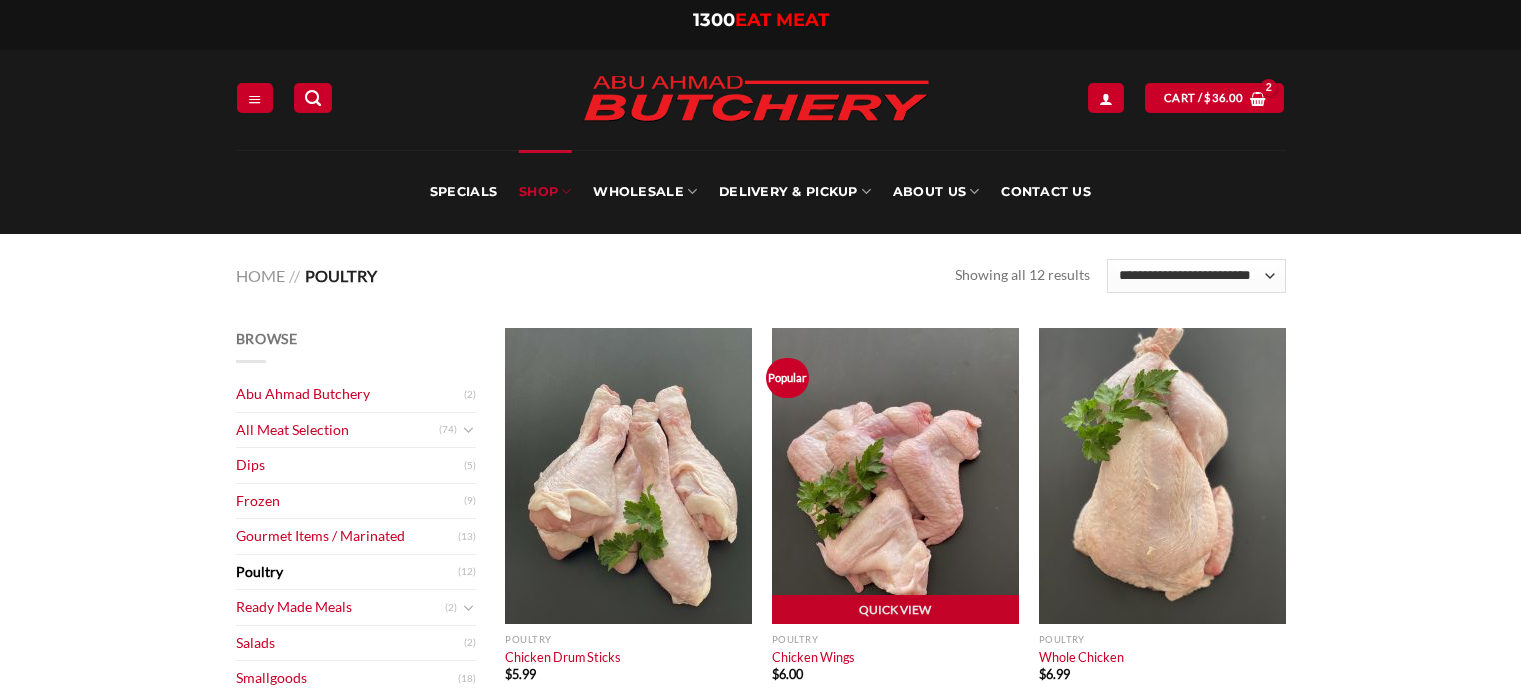 scroll, scrollTop: 0, scrollLeft: 0, axis: both 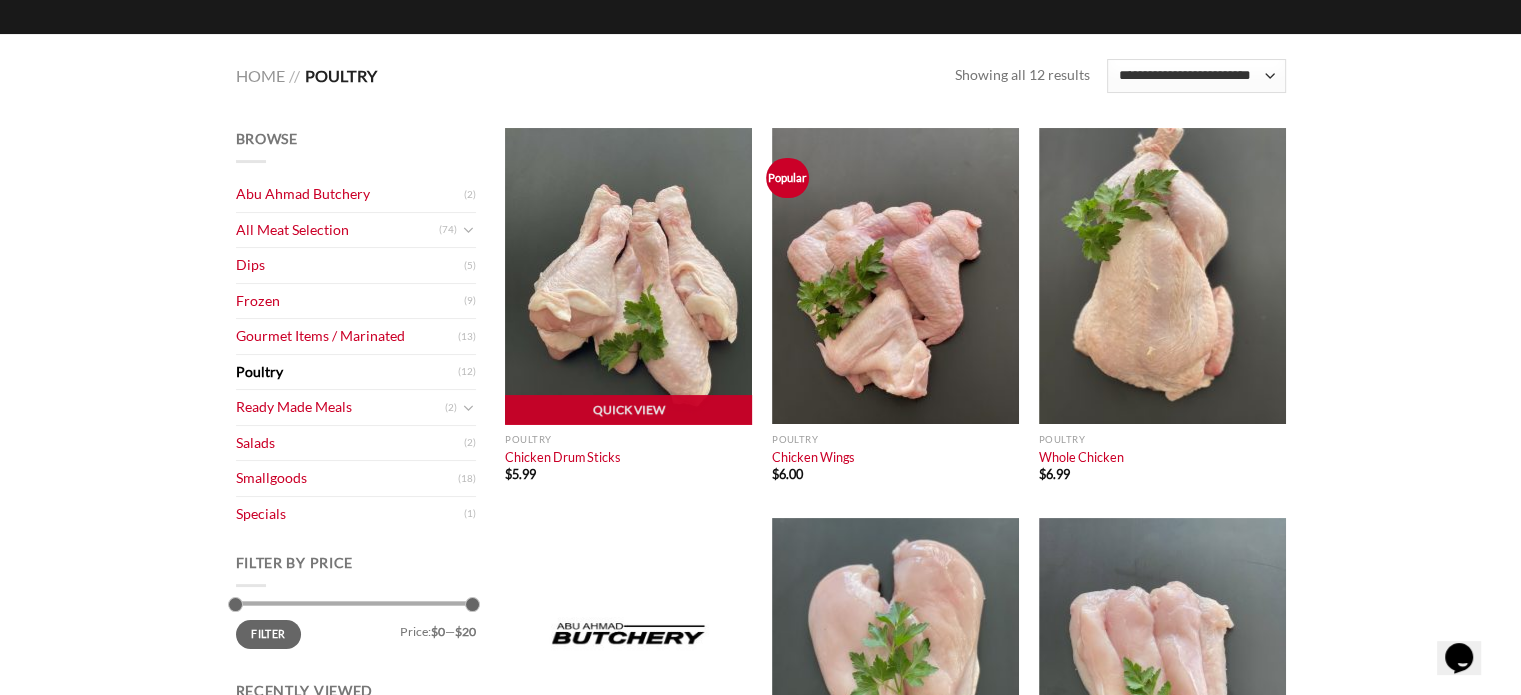 click at bounding box center [628, 276] 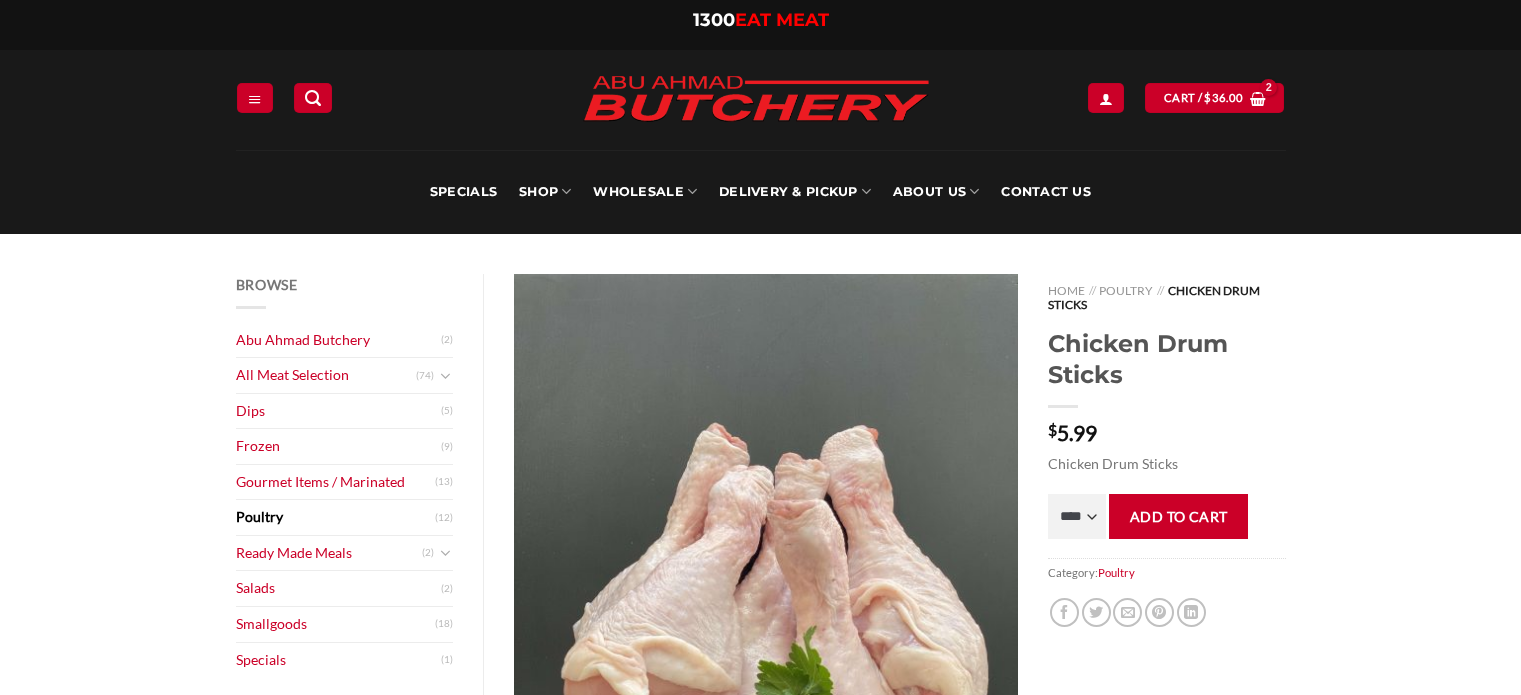 scroll, scrollTop: 200, scrollLeft: 0, axis: vertical 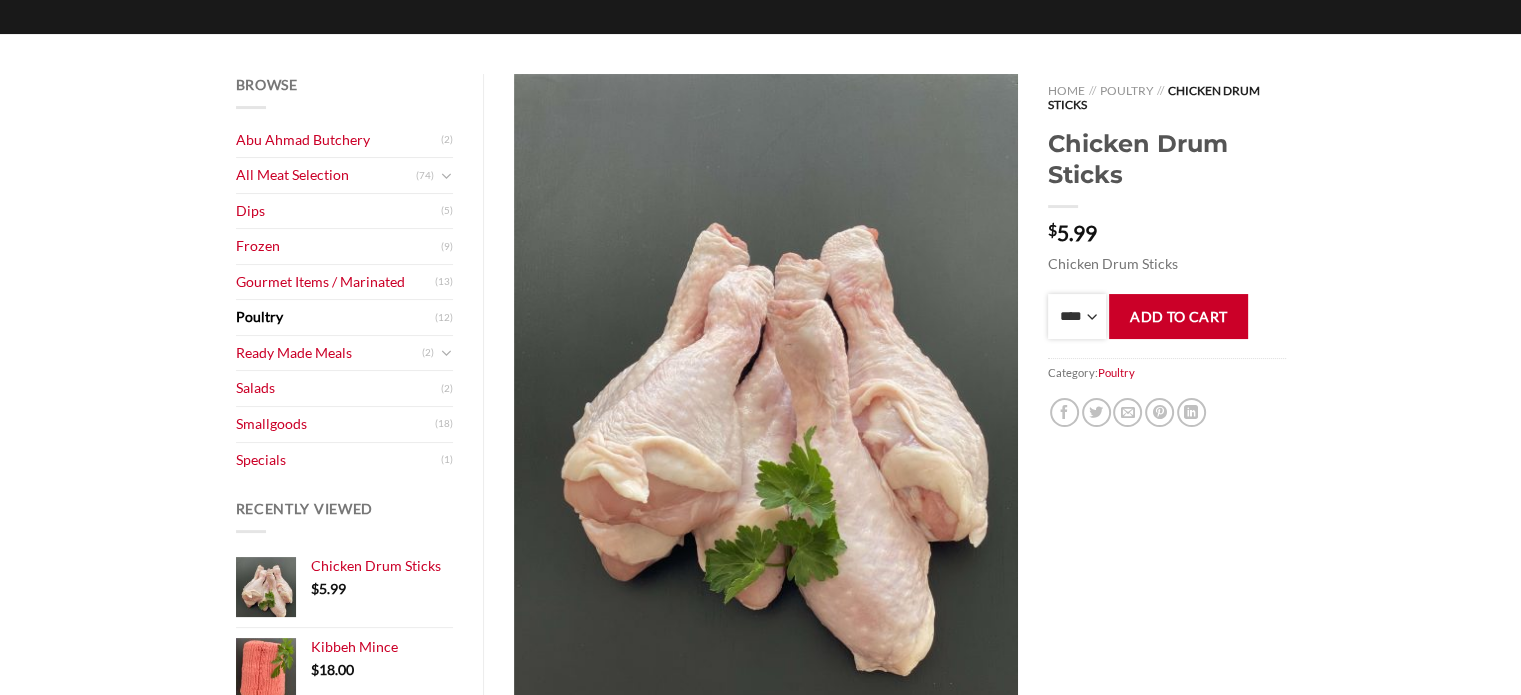 click on "**** * *** * *** * *** * *** * *** * *** * *** * *** * *** ** **** ** **** ** **** ** **** ** **** ** **** ** **** ** **** ** **** ** **** ** **** ** **** ** **** ** **** ** **** ** **** ** **** ** **** ** **** ** **** ** **** ** **** ** **** ** **** ** **** ** **** ** **** ** **** ** **** ** **** ** **** ** **** ** **** ** **** ** **** ** **** ** **** ** **** ** **** ** **** ** **** ** **** ** **** ** **** ** **** ** **** ** **** ** **** ** **** ** **** ** **** ** **** ** **** ** **** ** **** ** **** ** **** ** **** ** **** ** **** ** **** ** **** ** **** ** **** ** **** ** **** ** **** ** **** ** **** ** **** ** **** ** **** ** **** ** **** ** **** ** **** ** **** ** **** ** **** ** **** ** **** ** **** ** **** ** **** ** **** ** **** ** **** ** **** ** **** ** **** *** ***** *** ***** *** ***** *** ***** *** ***** *** ***** *** ***** *** ***** *** ***** *** ***** *** ***** *** ***** *** ***** *** ***** *** ***** *** ***** *** ***** *** ***** *** ***** *** ***** *** ***** *** ***** *** ***** *** ***** ***" at bounding box center [1077, 316] 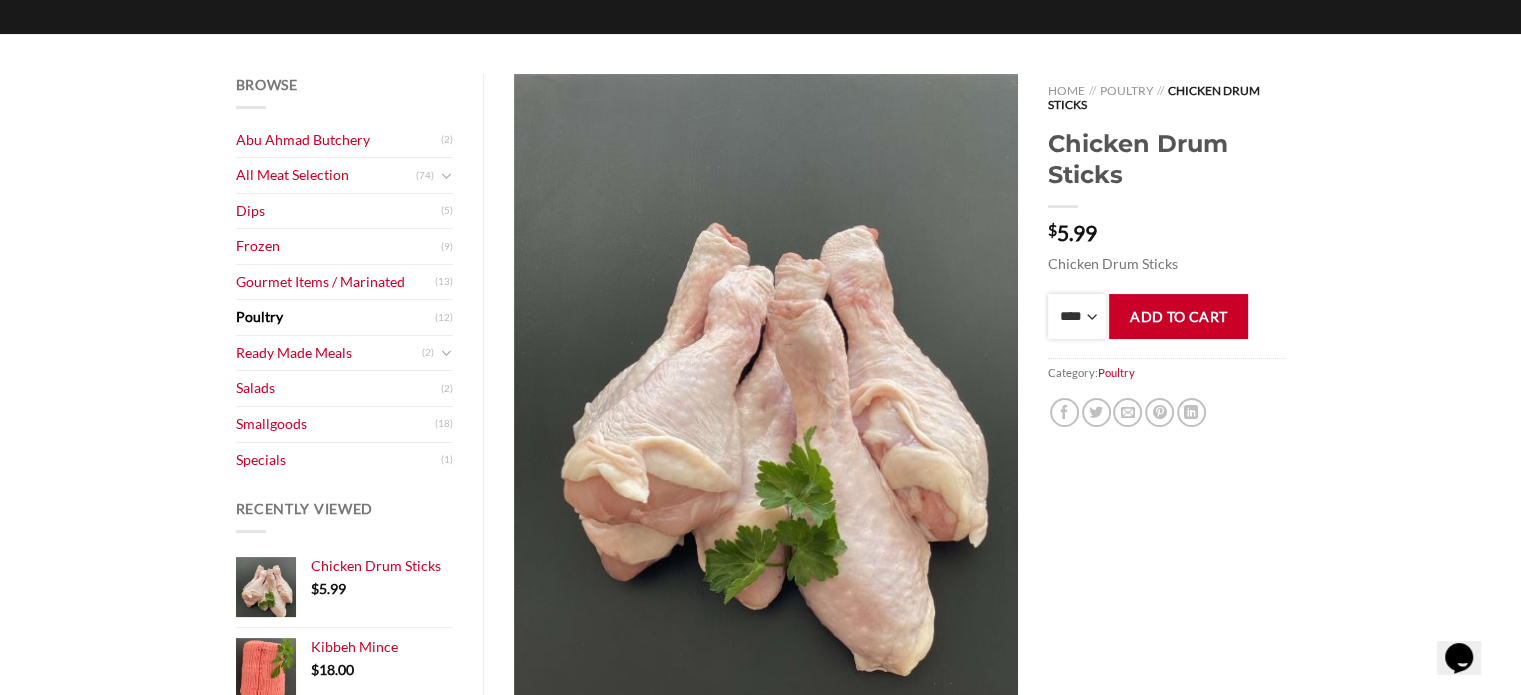 scroll, scrollTop: 0, scrollLeft: 0, axis: both 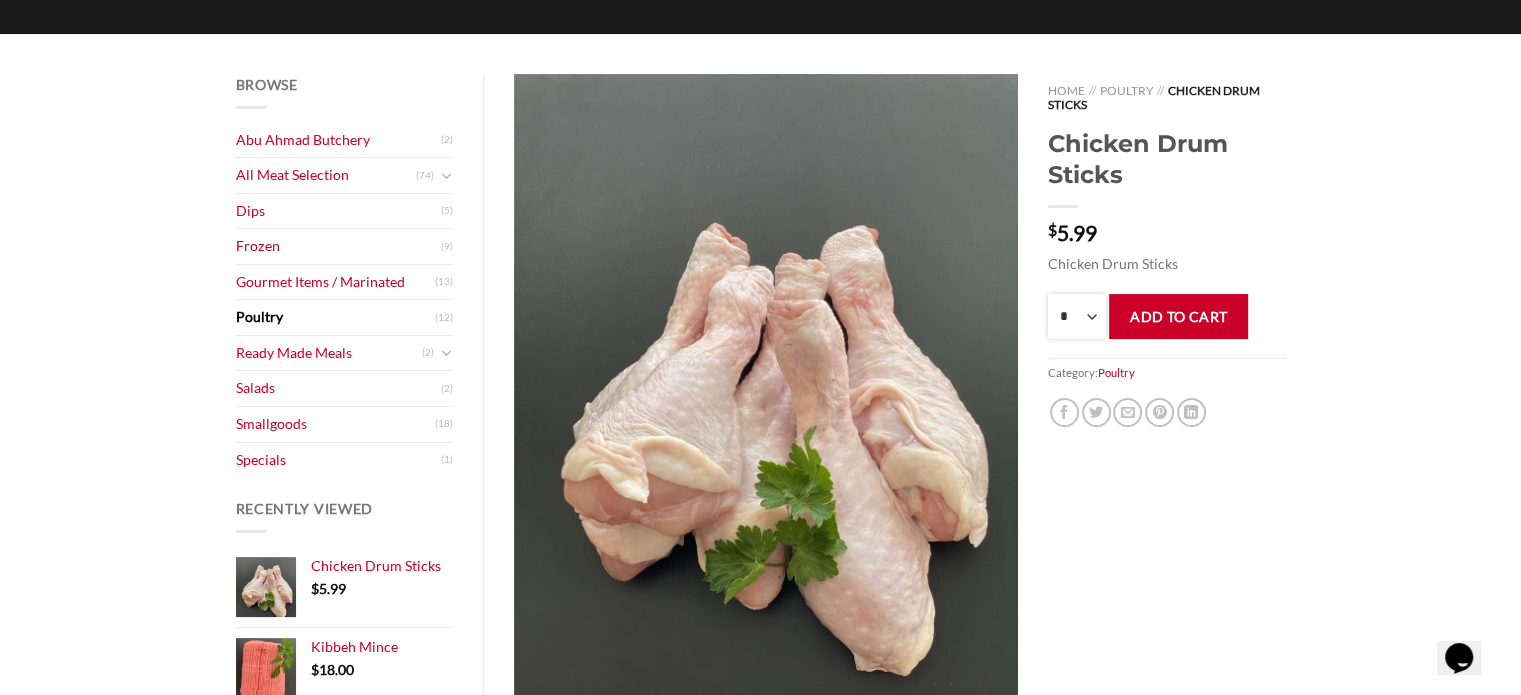 click on "**** * *** * *** * *** * *** * *** * *** * *** * *** * *** ** **** ** **** ** **** ** **** ** **** ** **** ** **** ** **** ** **** ** **** ** **** ** **** ** **** ** **** ** **** ** **** ** **** ** **** ** **** ** **** ** **** ** **** ** **** ** **** ** **** ** **** ** **** ** **** ** **** ** **** ** **** ** **** ** **** ** **** ** **** ** **** ** **** ** **** ** **** ** **** ** **** ** **** ** **** ** **** ** **** ** **** ** **** ** **** ** **** ** **** ** **** ** **** ** **** ** **** ** **** ** **** ** **** ** **** ** **** ** **** ** **** ** **** ** **** ** **** ** **** ** **** ** **** ** **** ** **** ** **** ** **** ** **** ** **** ** **** ** **** ** **** ** **** ** **** ** **** ** **** ** **** ** **** ** **** ** **** ** **** ** **** ** **** ** **** ** **** ** **** *** ***** *** ***** *** ***** *** ***** *** ***** *** ***** *** ***** *** ***** *** ***** *** ***** *** ***** *** ***** *** ***** *** ***** *** ***** *** ***** *** ***** *** ***** *** ***** *** ***** *** ***** *** ***** *** ***** *** ***** ***" at bounding box center [1077, 316] 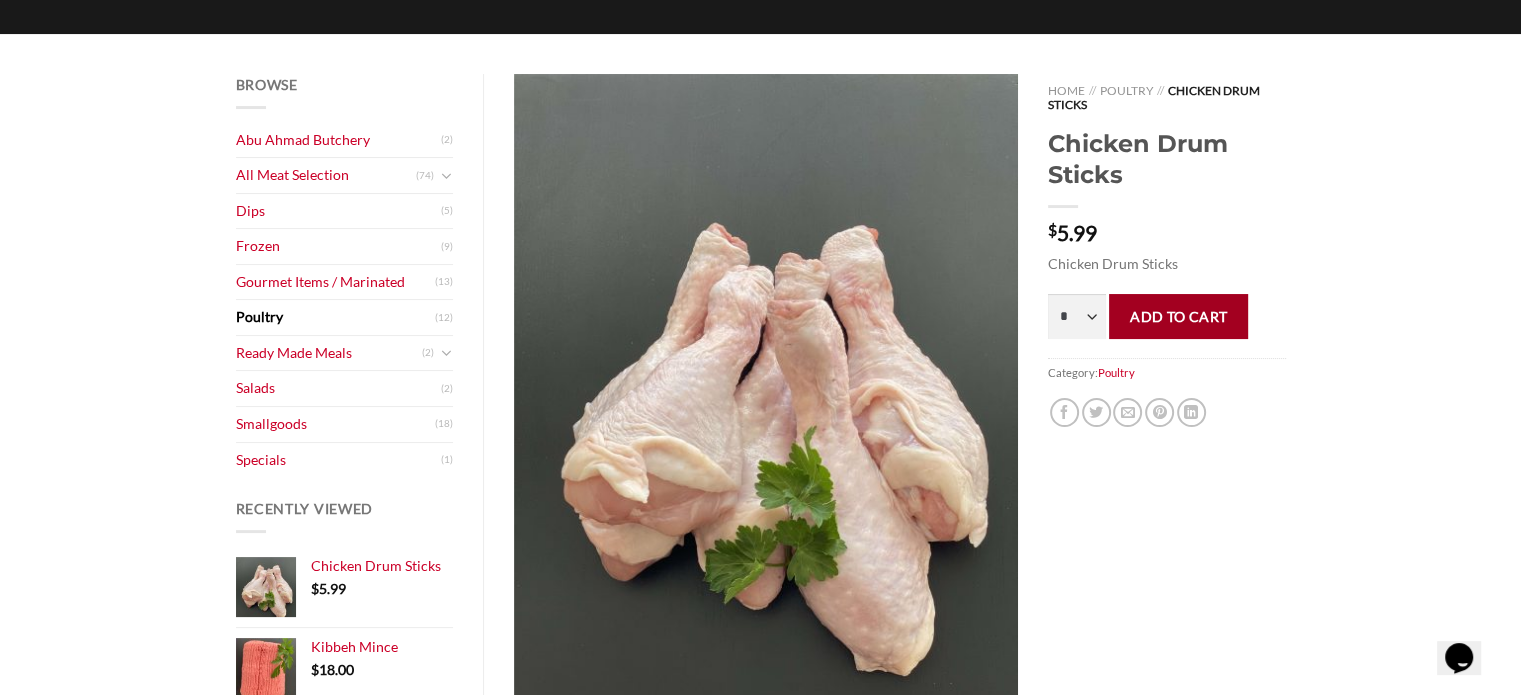 click on "Add to cart" at bounding box center (1178, 316) 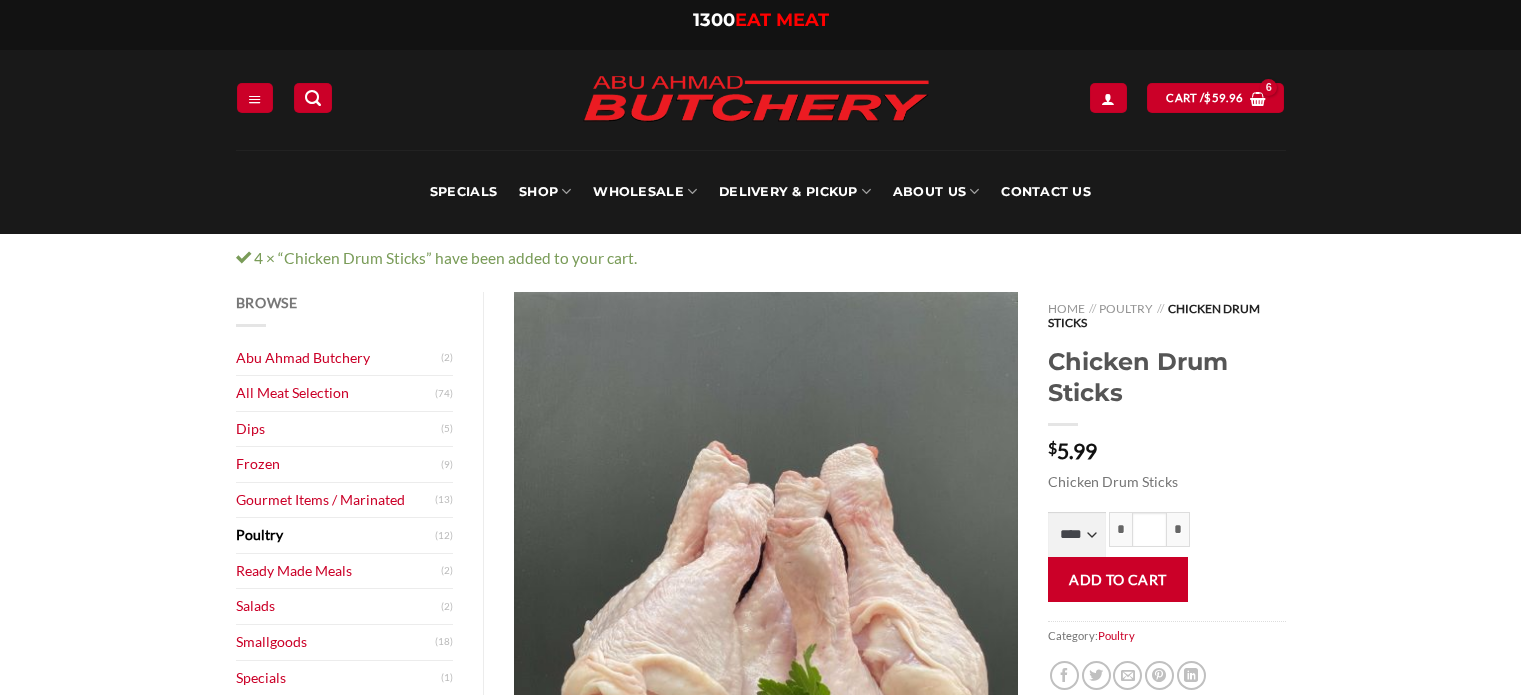 scroll, scrollTop: 0, scrollLeft: 0, axis: both 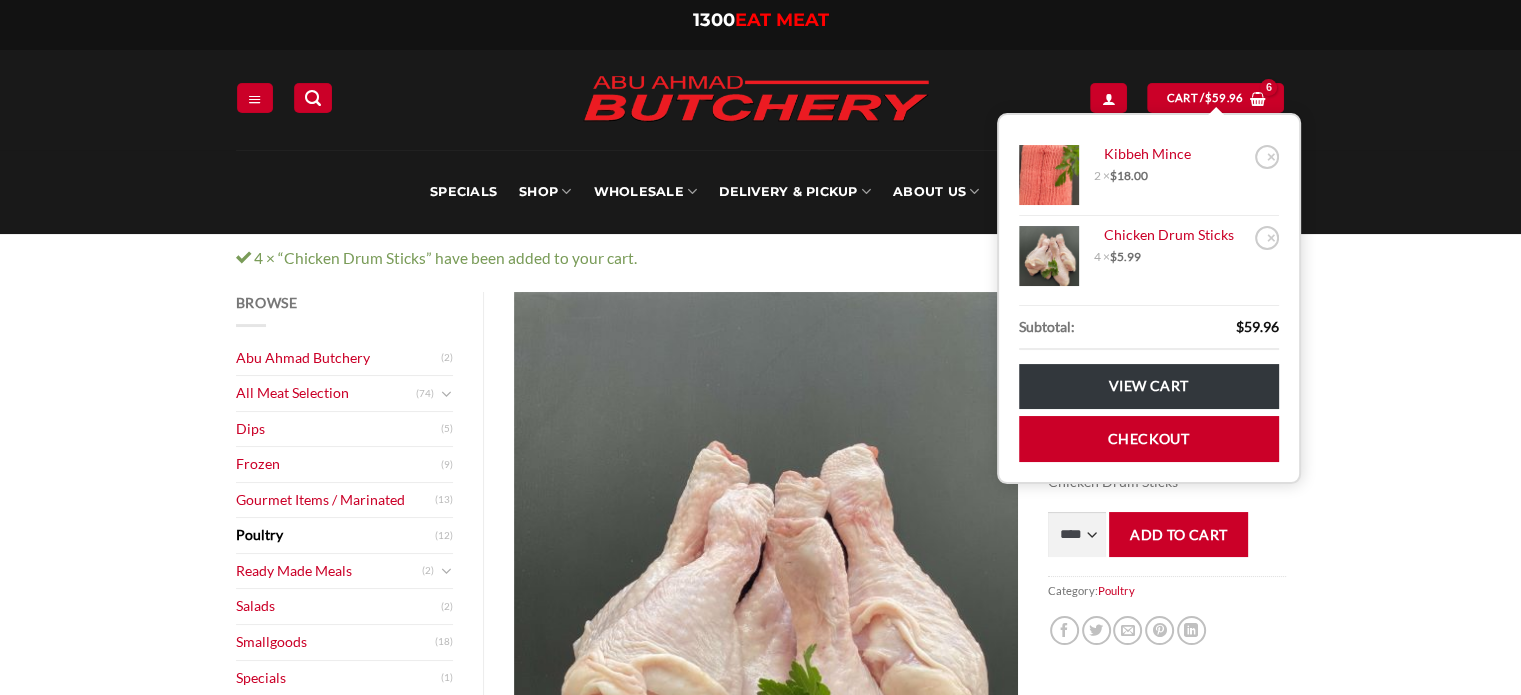 click on "Poultry" at bounding box center [336, 535] 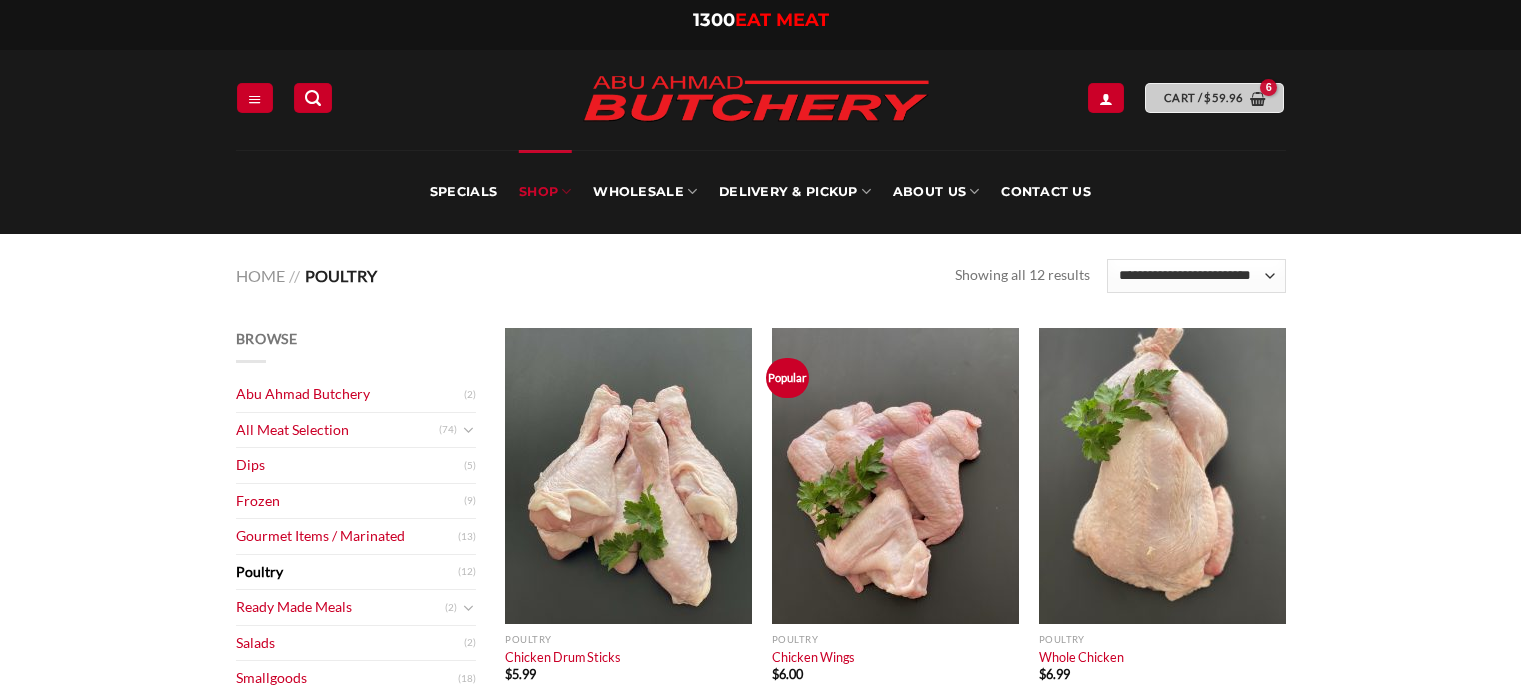 scroll, scrollTop: 0, scrollLeft: 0, axis: both 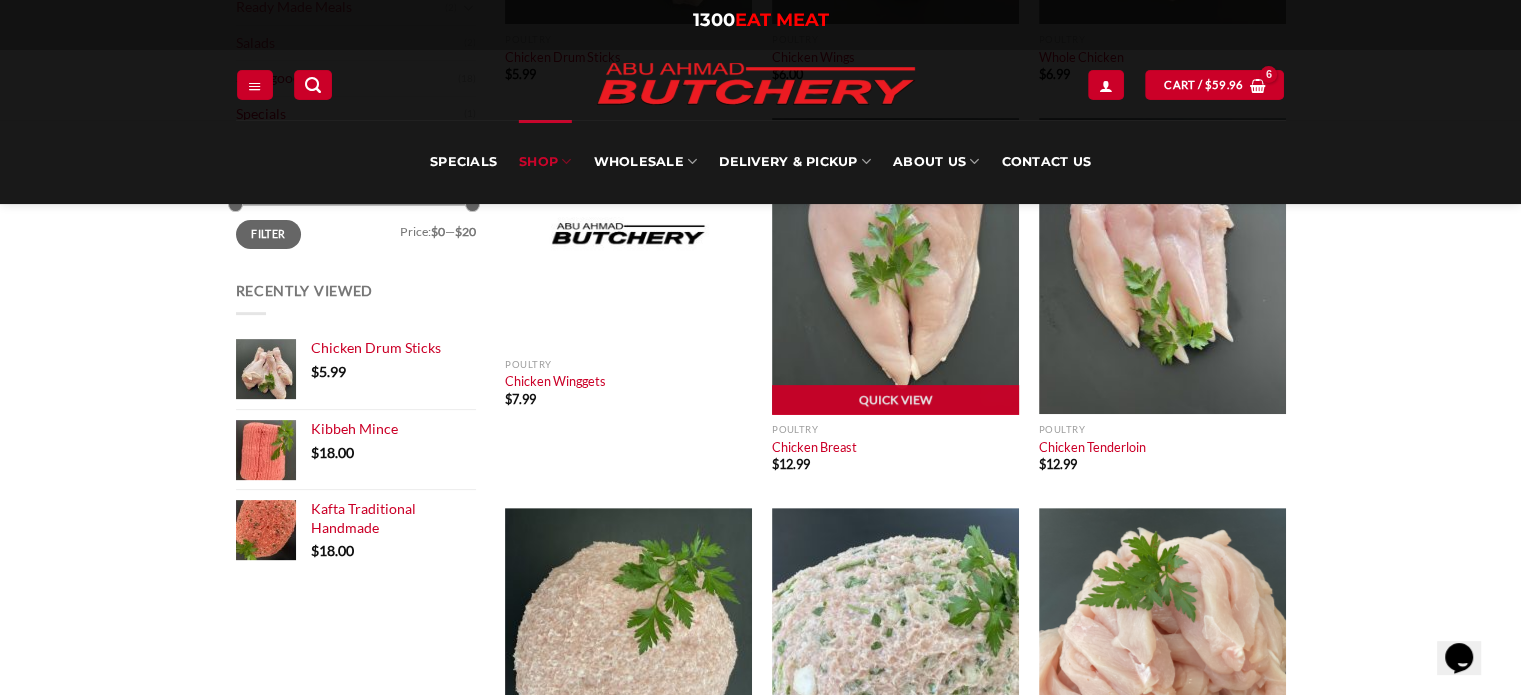 click at bounding box center [895, 266] 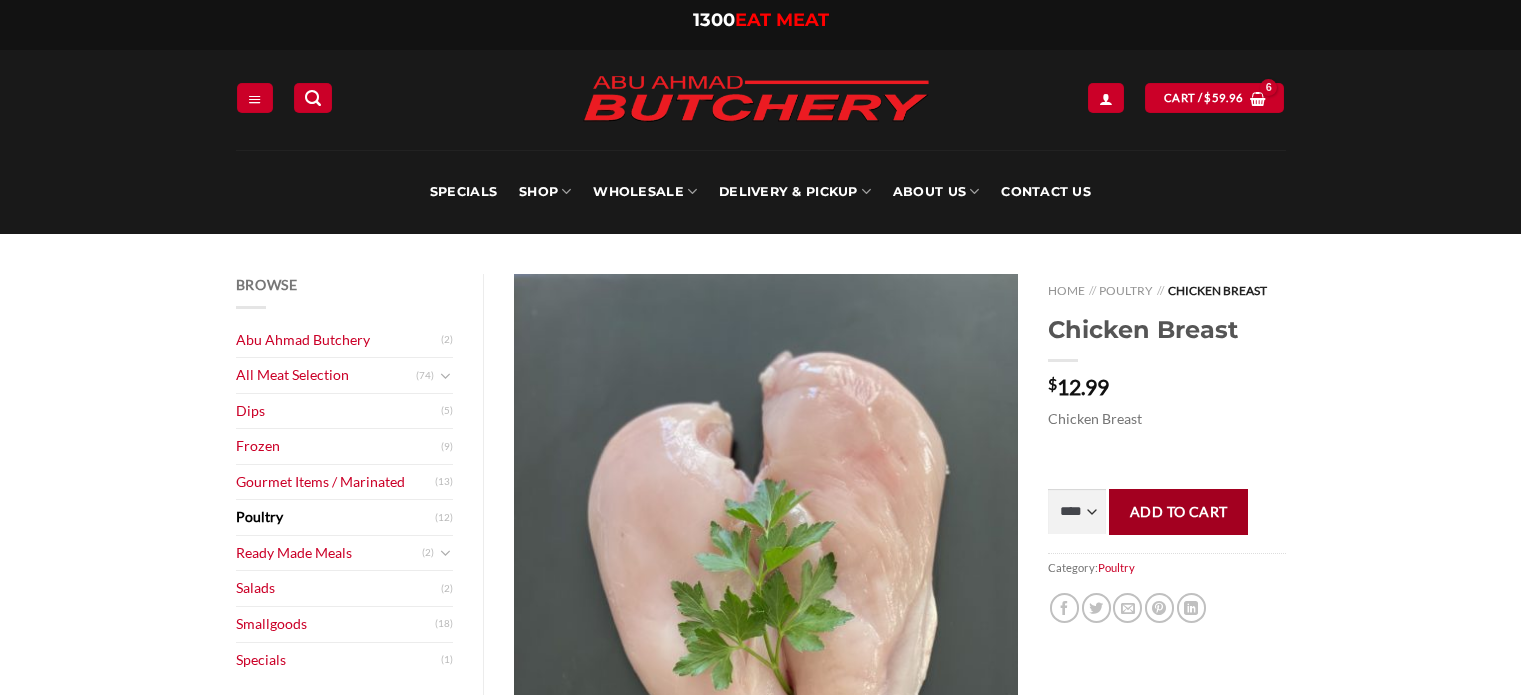 scroll, scrollTop: 100, scrollLeft: 0, axis: vertical 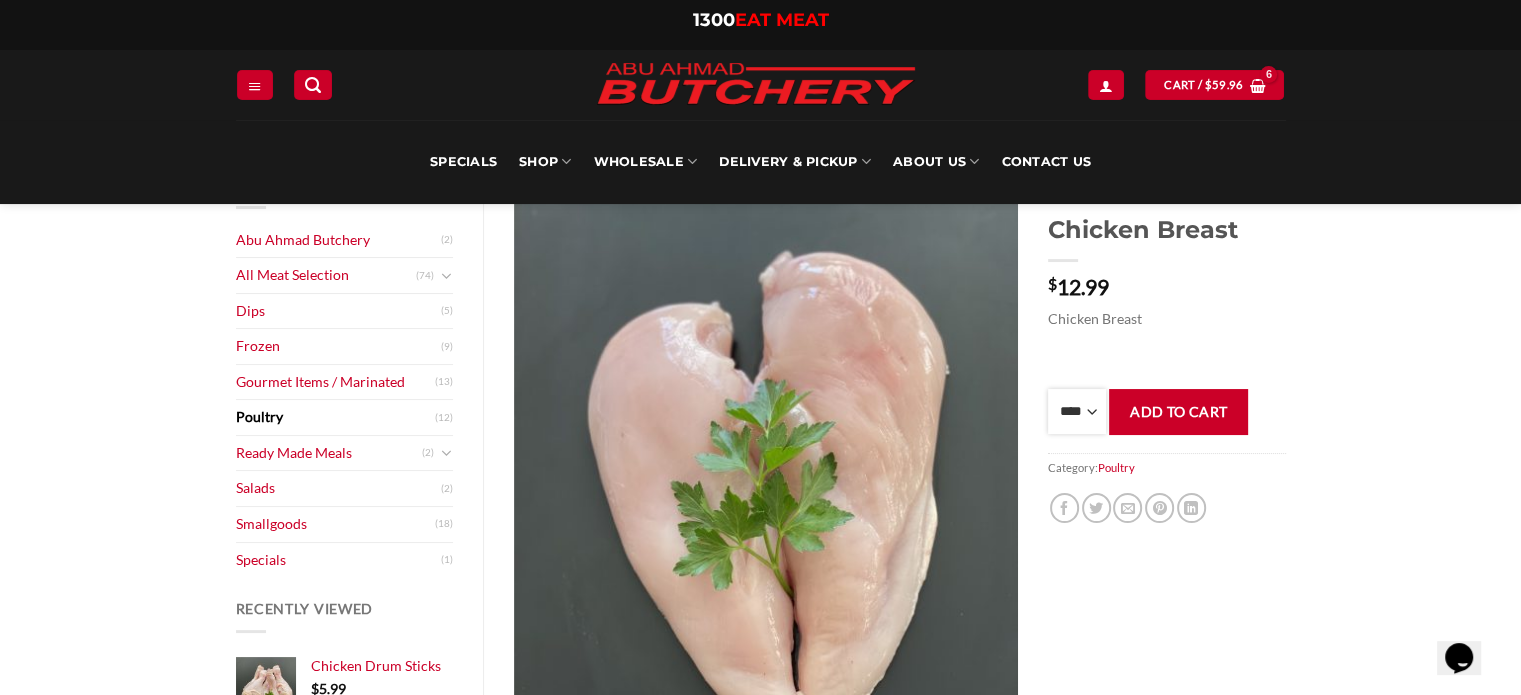 click on "**** * *** * *** * *** * *** * *** * *** * *** * *** * *** ** **** ** **** ** **** ** **** ** **** ** **** ** **** ** **** ** **** ** **** ** **** ** **** ** **** ** **** ** **** ** **** ** **** ** **** ** **** ** **** ** **** ** **** ** **** ** **** ** **** ** **** ** **** ** **** ** **** ** **** ** **** ** **** ** **** ** **** ** **** ** **** ** **** ** **** ** **** ** **** ** **** ** **** ** **** ** **** ** **** ** **** ** **** ** **** ** **** ** **** ** **** ** **** ** **** ** **** ** **** ** **** ** **** ** **** ** **** ** **** ** **** ** **** ** **** ** **** ** **** ** **** ** **** ** **** ** **** ** **** ** **** ** **** ** **** ** **** ** **** ** **** ** **** ** **** ** **** ** **** ** **** ** **** ** **** ** **** ** **** ** **** ** **** ** **** ** **** ** **** *** ***** *** ***** *** ***** *** ***** *** ***** *** ***** *** ***** *** ***** *** ***** *** ***** *** ***** *** ***** *** ***** *** ***** *** ***** *** ***** *** ***** *** ***** *** ***** *** ***** *** ***** *** ***** *** ***** *** ***** ***" at bounding box center (1077, 411) 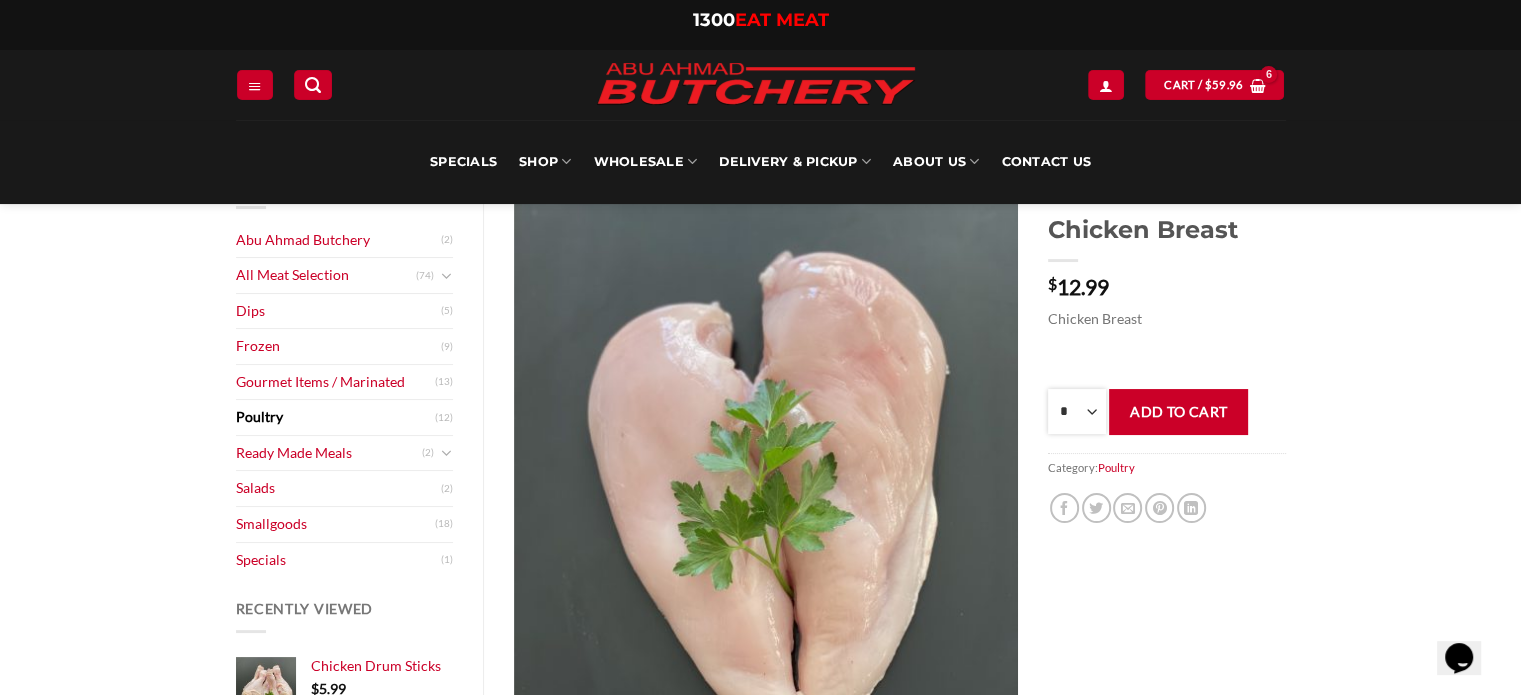 click on "**** * *** * *** * *** * *** * *** * *** * *** * *** * *** ** **** ** **** ** **** ** **** ** **** ** **** ** **** ** **** ** **** ** **** ** **** ** **** ** **** ** **** ** **** ** **** ** **** ** **** ** **** ** **** ** **** ** **** ** **** ** **** ** **** ** **** ** **** ** **** ** **** ** **** ** **** ** **** ** **** ** **** ** **** ** **** ** **** ** **** ** **** ** **** ** **** ** **** ** **** ** **** ** **** ** **** ** **** ** **** ** **** ** **** ** **** ** **** ** **** ** **** ** **** ** **** ** **** ** **** ** **** ** **** ** **** ** **** ** **** ** **** ** **** ** **** ** **** ** **** ** **** ** **** ** **** ** **** ** **** ** **** ** **** ** **** ** **** ** **** ** **** ** **** ** **** ** **** ** **** ** **** ** **** ** **** ** **** ** **** ** **** ** **** *** ***** *** ***** *** ***** *** ***** *** ***** *** ***** *** ***** *** ***** *** ***** *** ***** *** ***** *** ***** *** ***** *** ***** *** ***** *** ***** *** ***** *** ***** *** ***** *** ***** *** ***** *** ***** *** ***** *** ***** ***" at bounding box center [1077, 411] 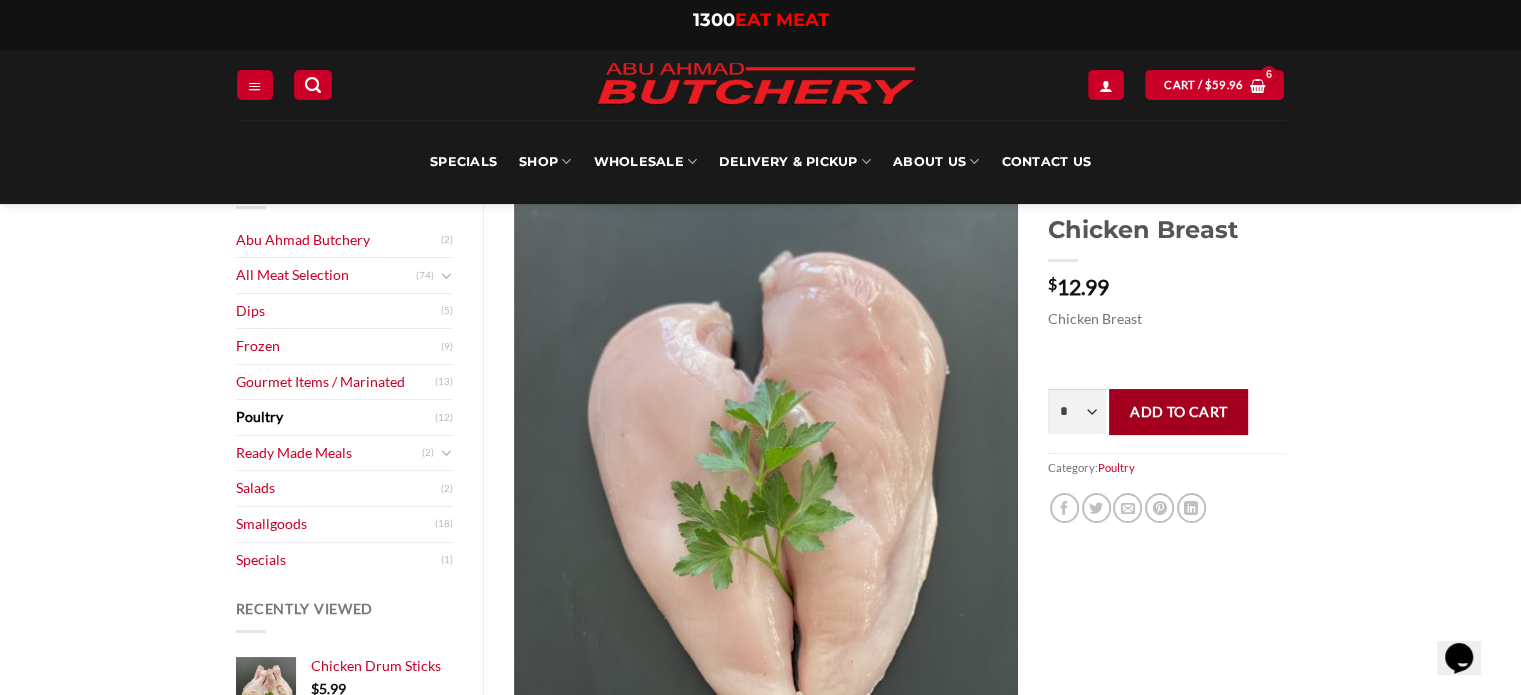 click on "Add to cart" at bounding box center (1178, 411) 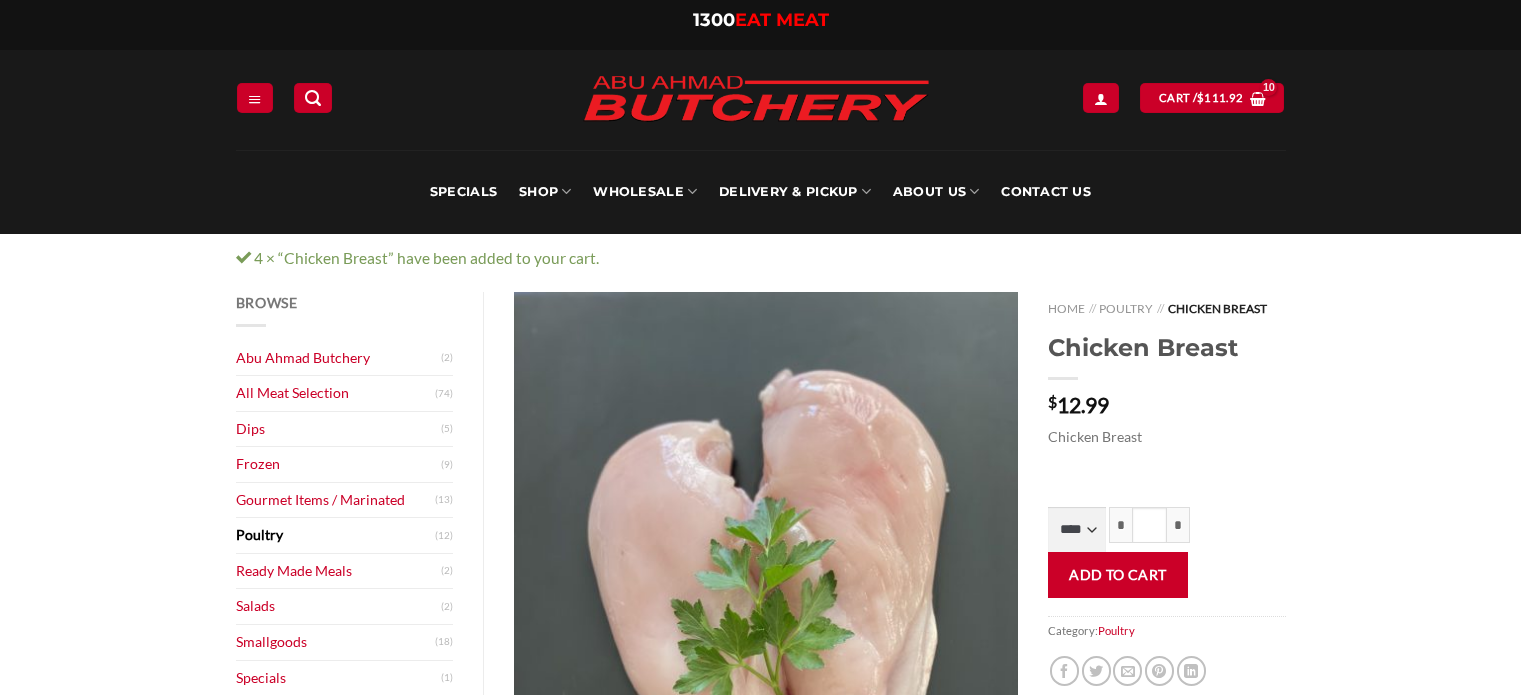 scroll, scrollTop: 0, scrollLeft: 0, axis: both 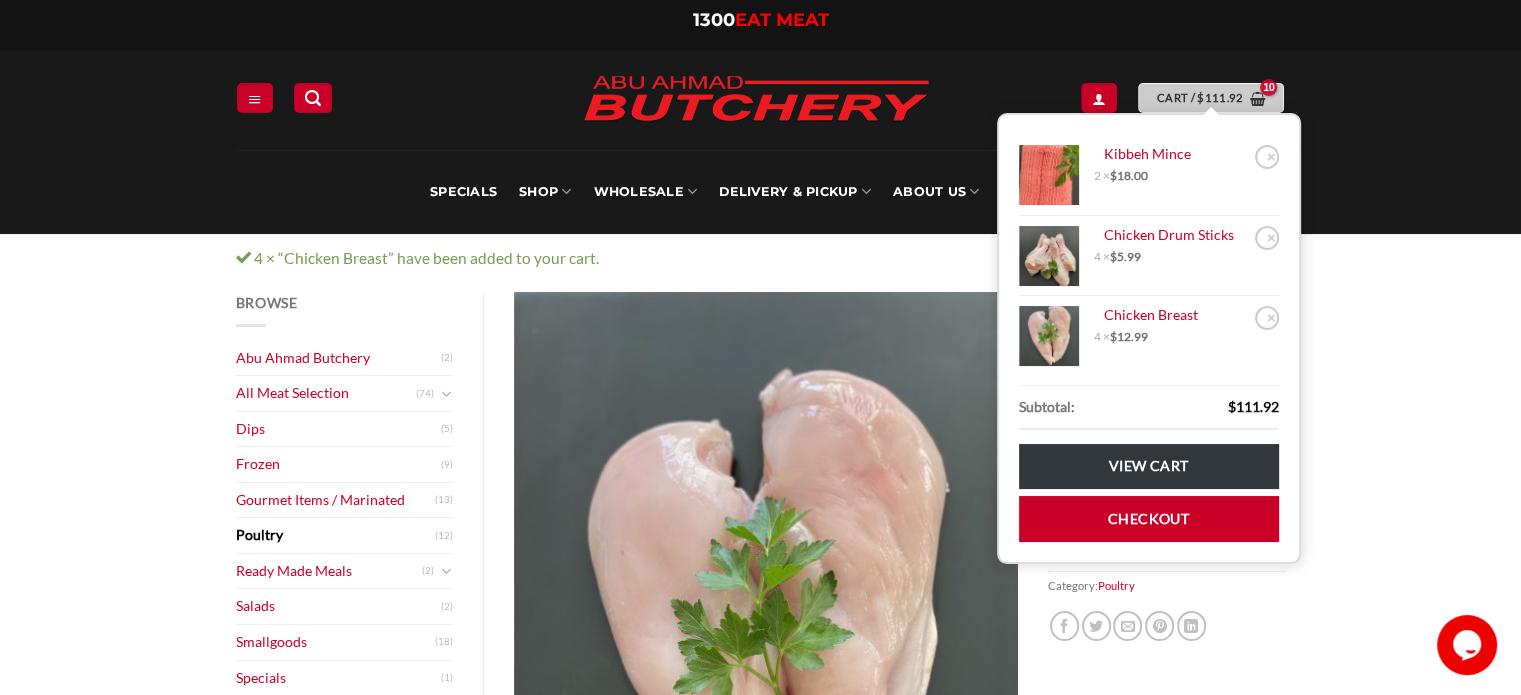 click on "$ 111.92" at bounding box center [1220, 97] 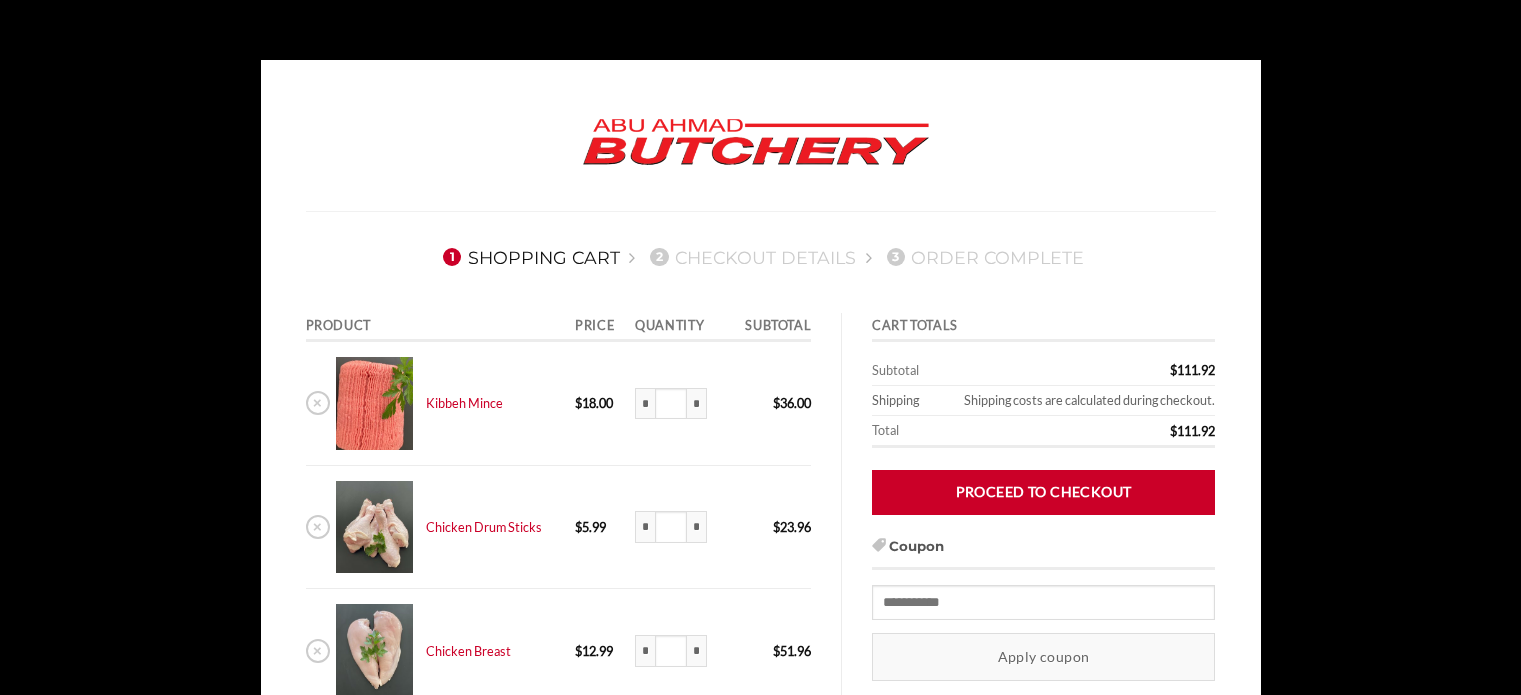 scroll, scrollTop: 0, scrollLeft: 0, axis: both 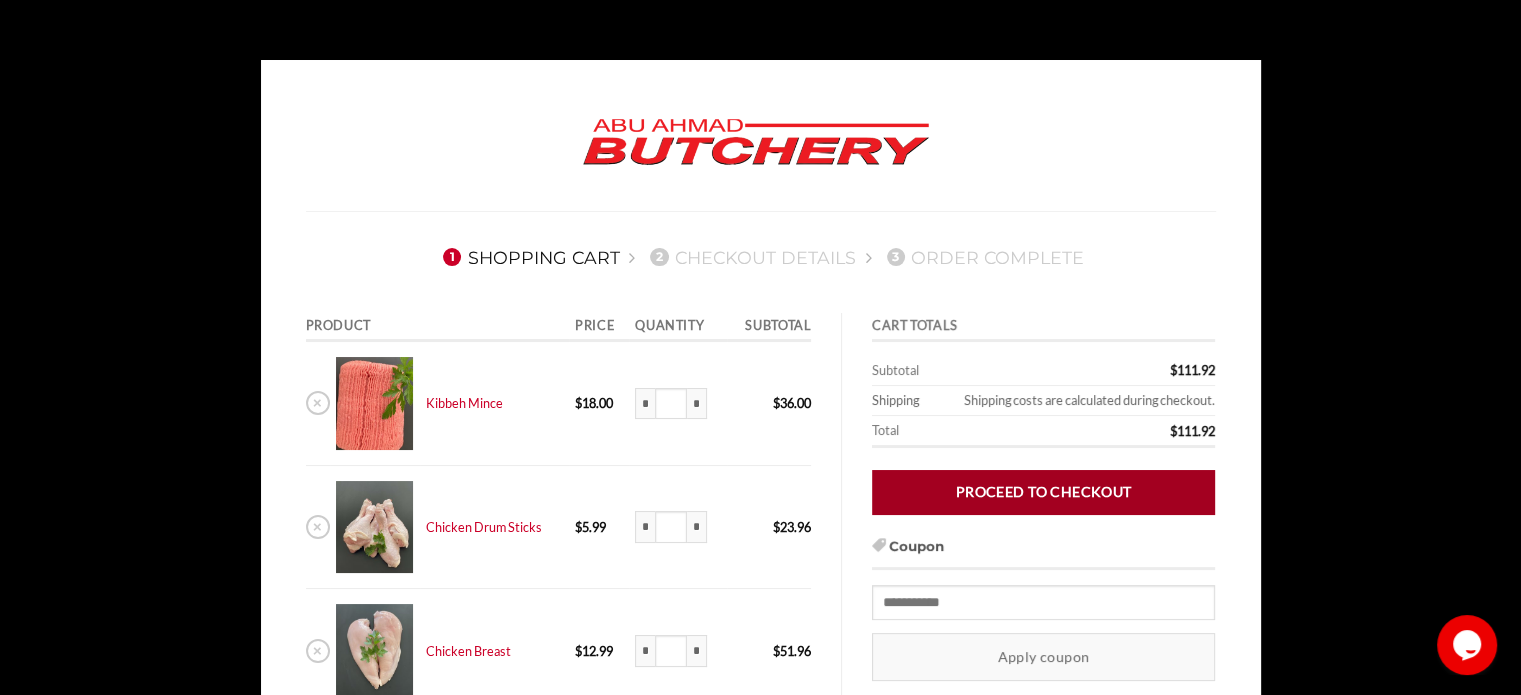 click on "Proceed to checkout" at bounding box center (1043, 492) 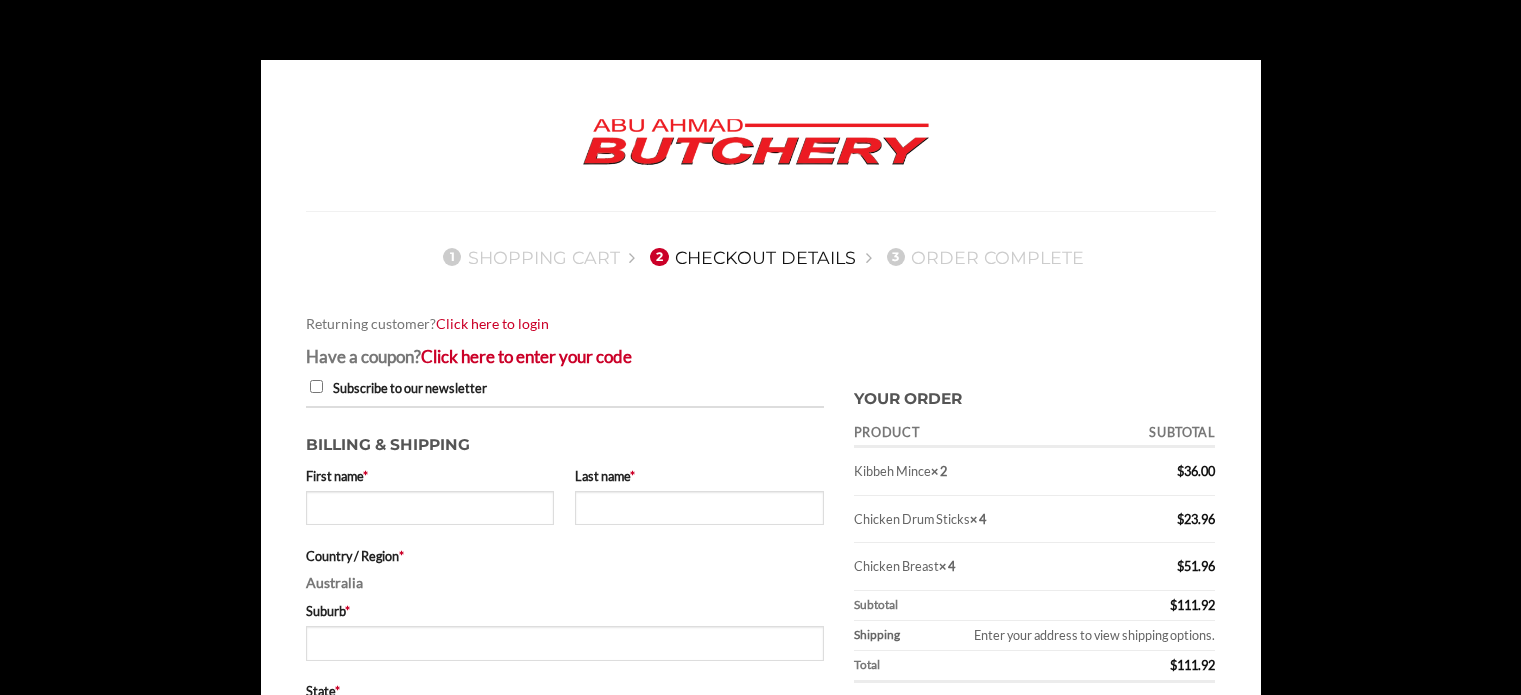 scroll, scrollTop: 0, scrollLeft: 0, axis: both 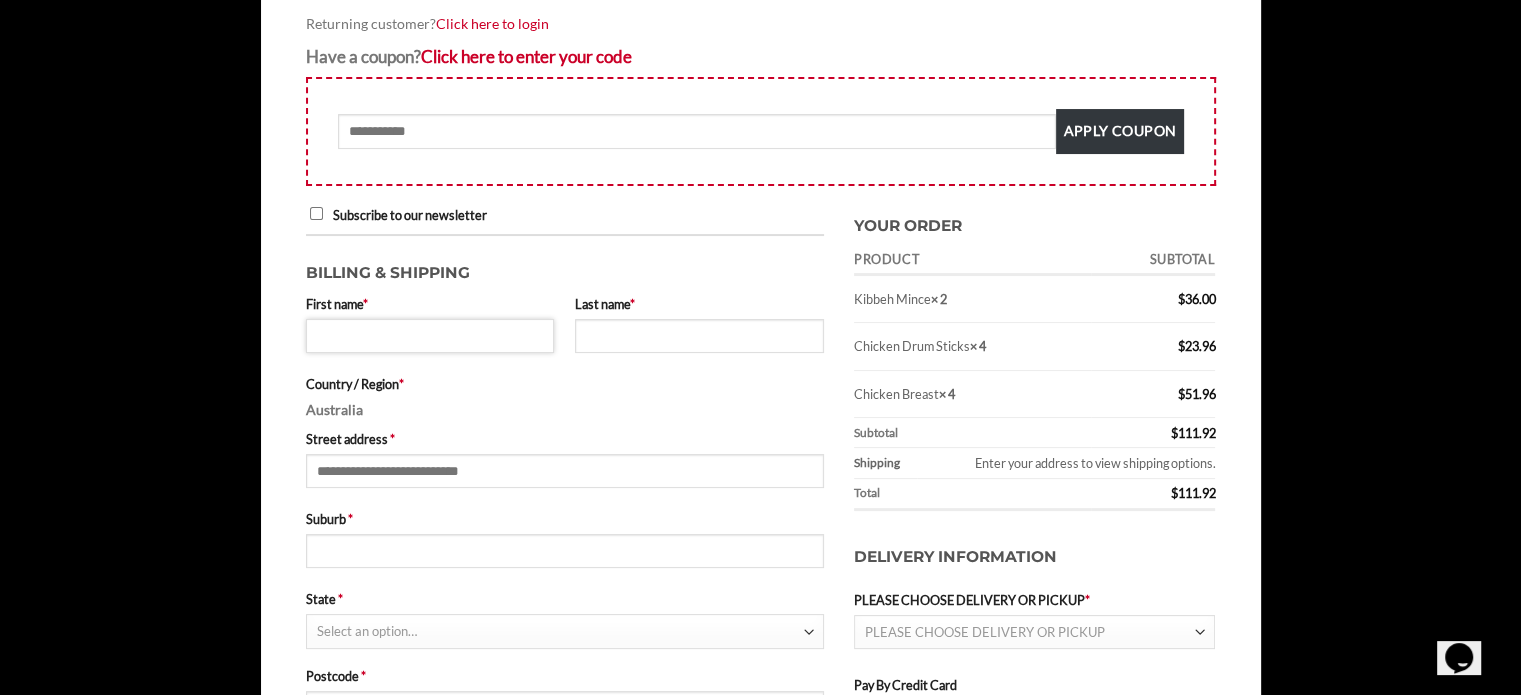 click on "First name  *" at bounding box center [430, 336] 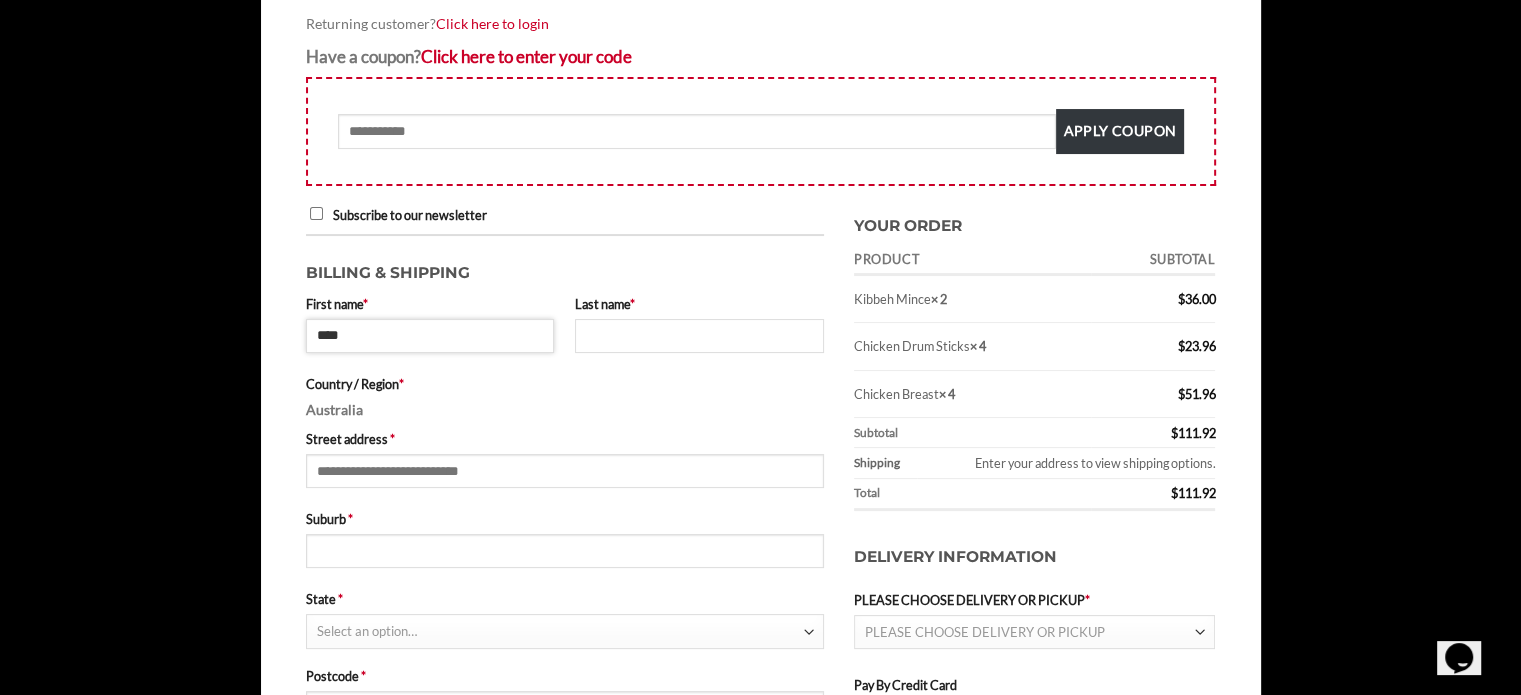 type on "****" 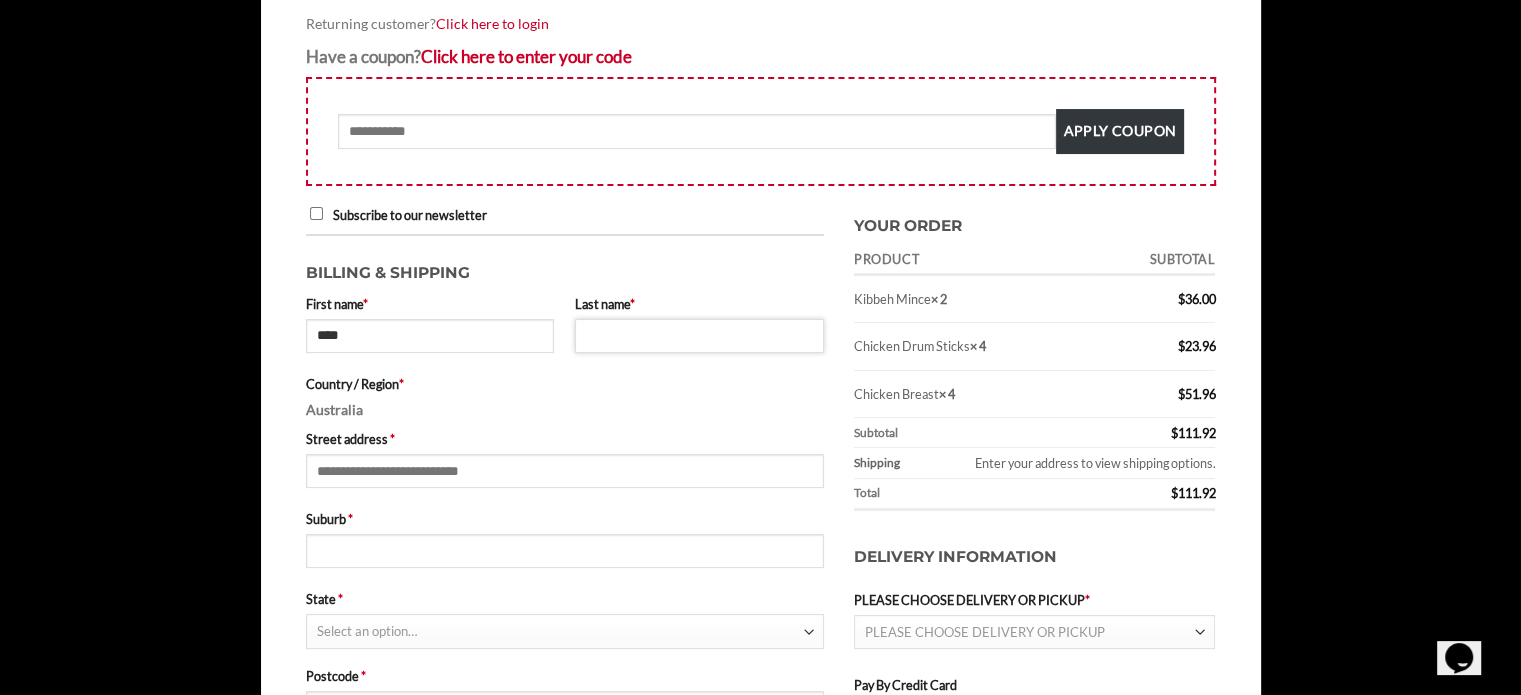 click on "Last name  *" at bounding box center (699, 336) 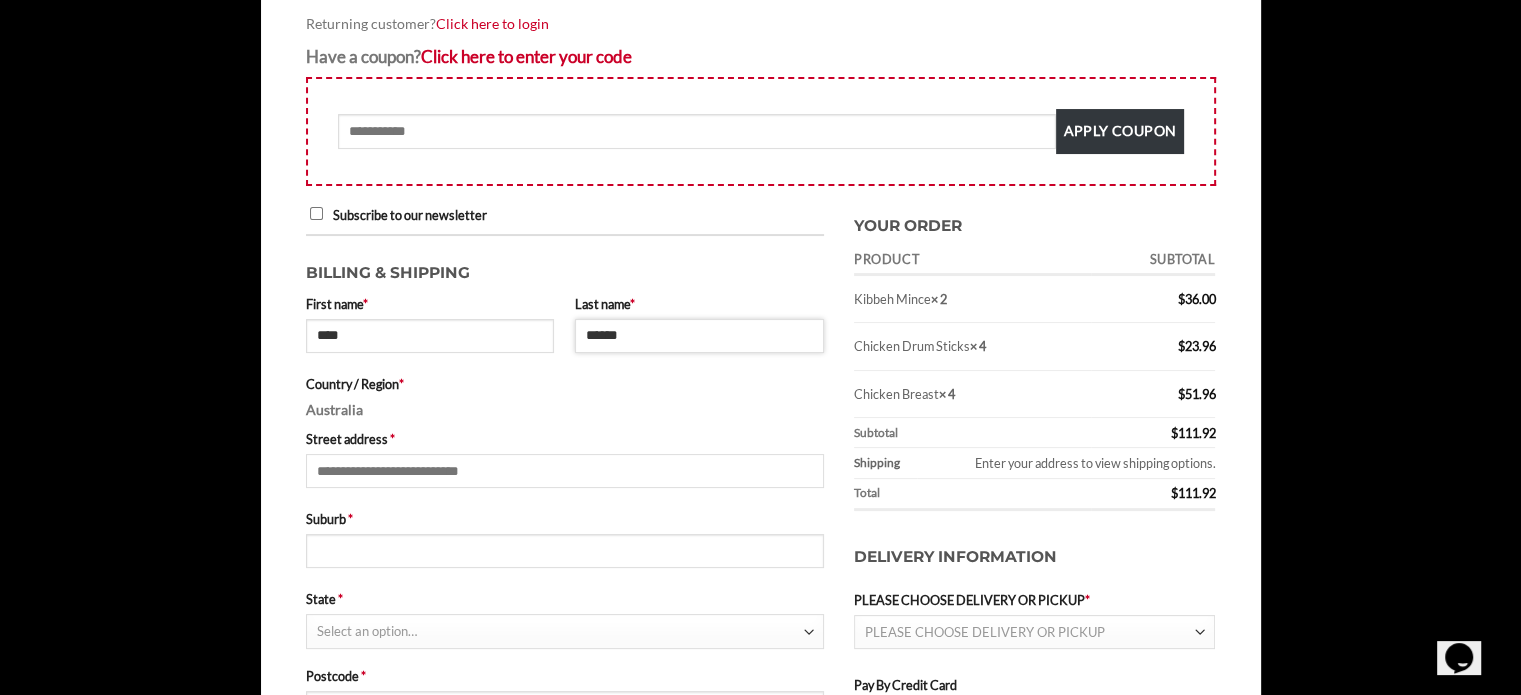 type on "******" 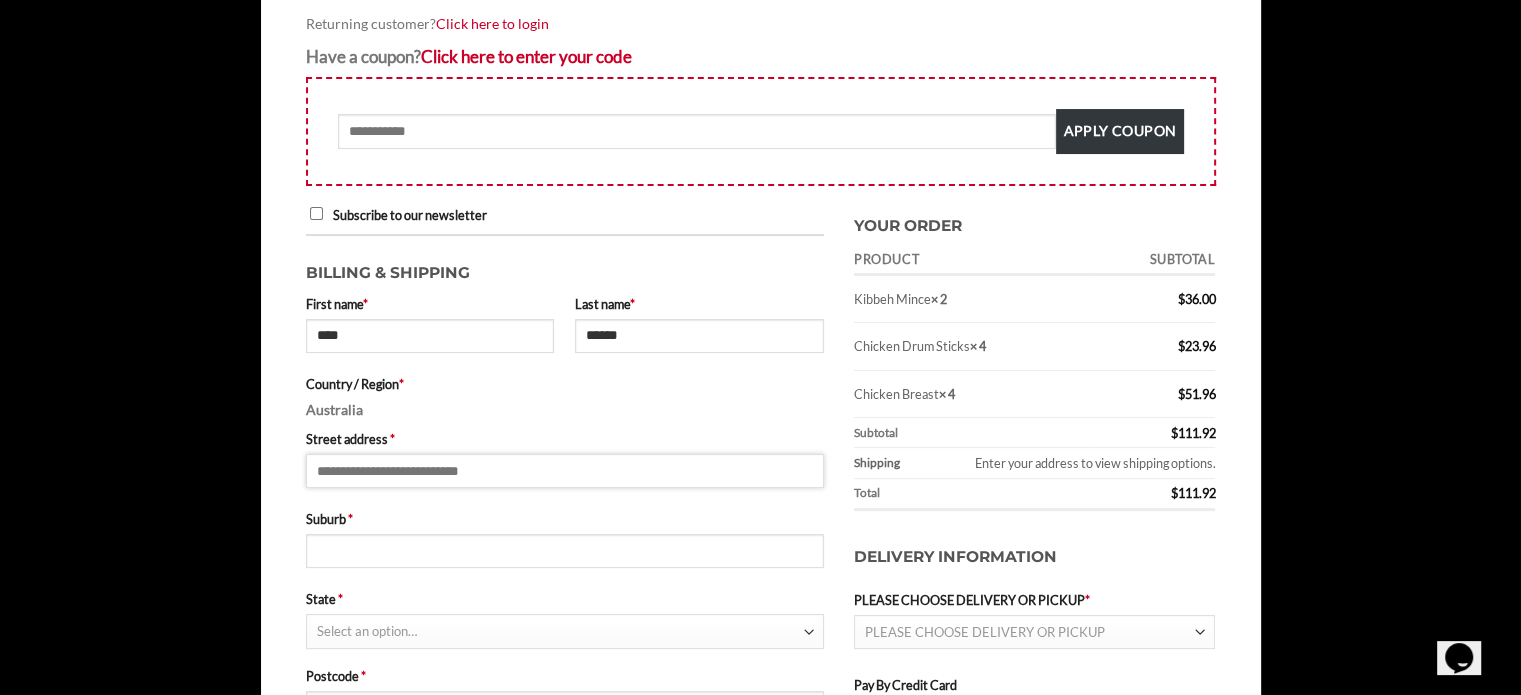 drag, startPoint x: 384, startPoint y: 468, endPoint x: 402, endPoint y: 440, distance: 33.286633 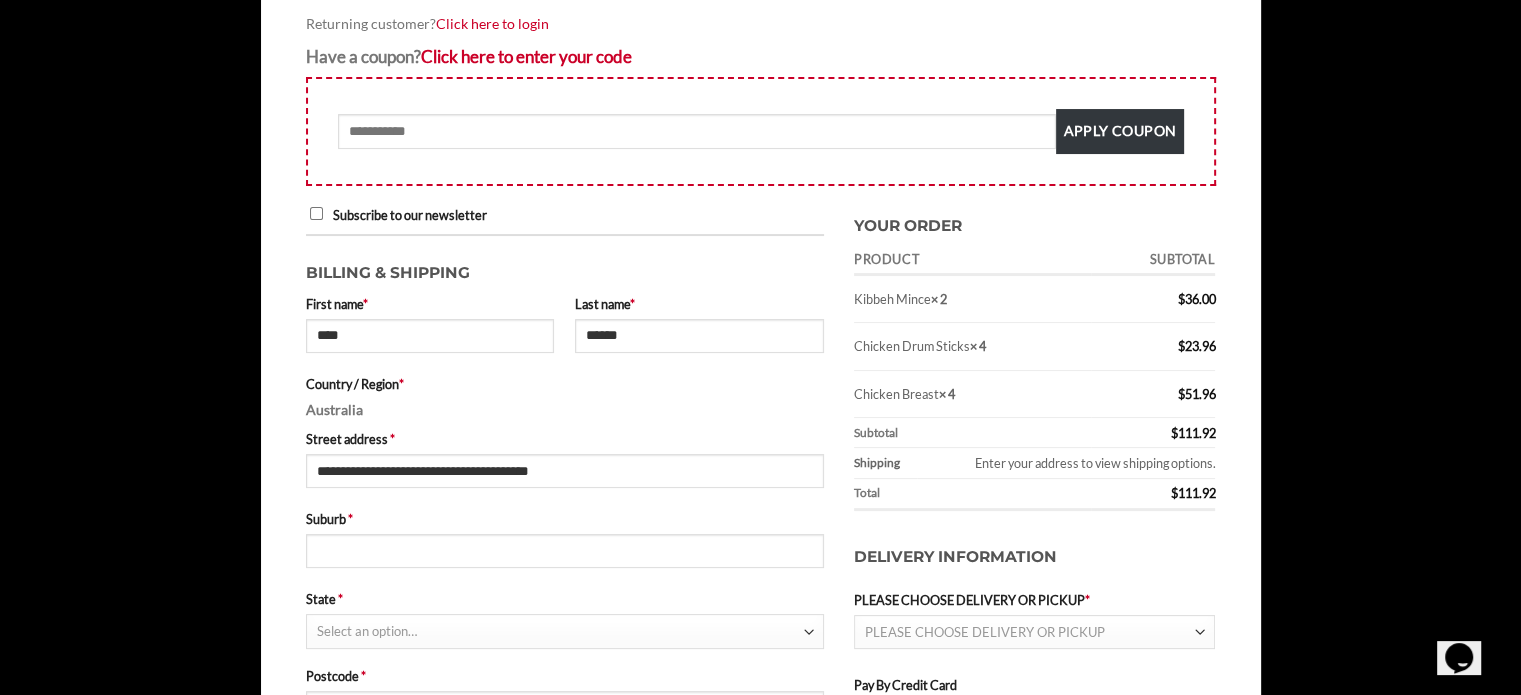 type on "**********" 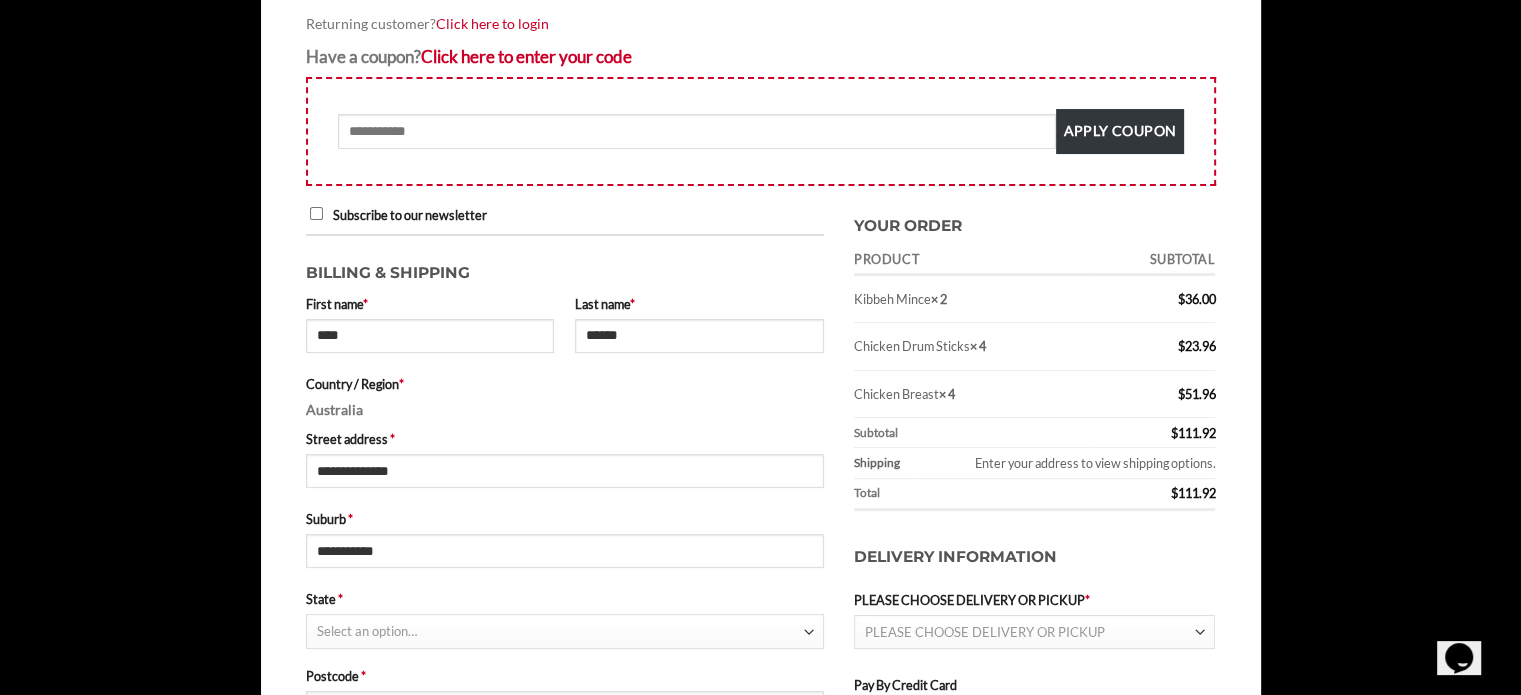 select on "***" 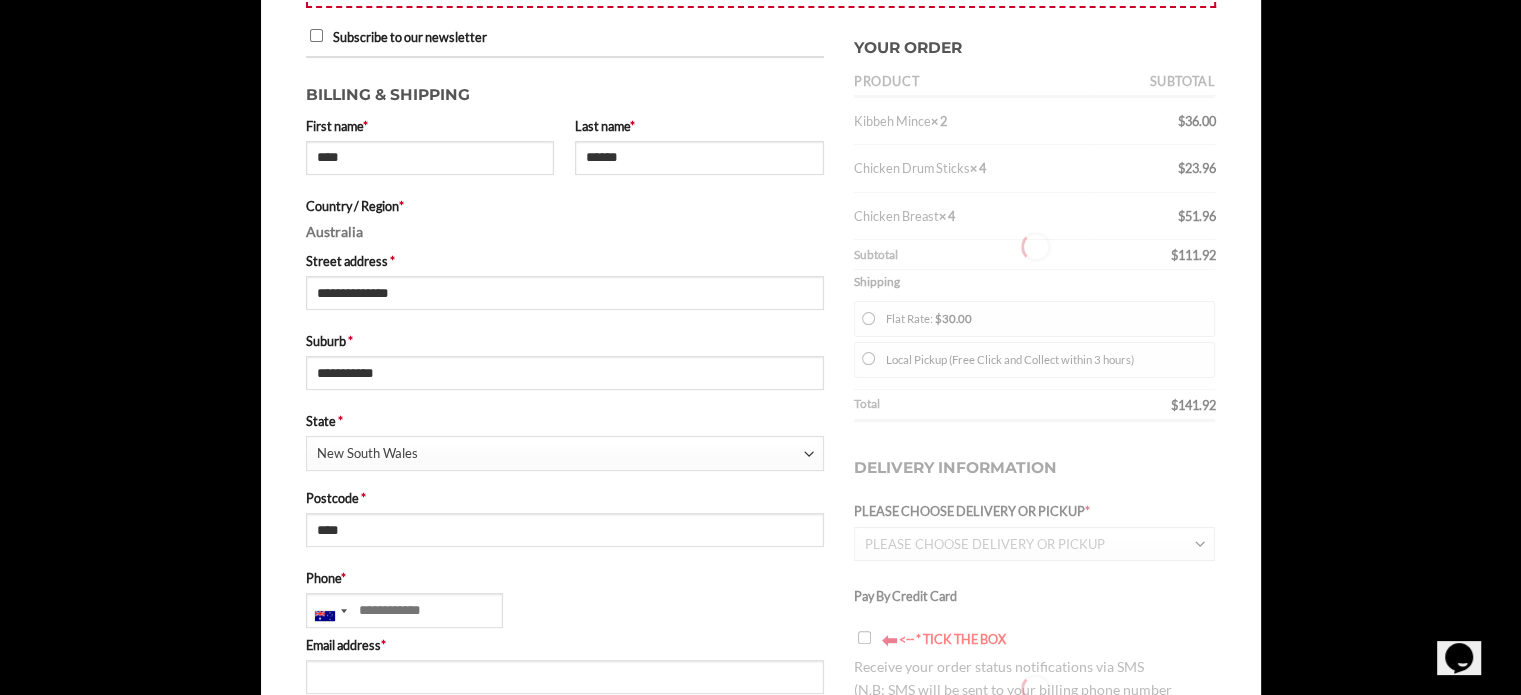 scroll, scrollTop: 600, scrollLeft: 0, axis: vertical 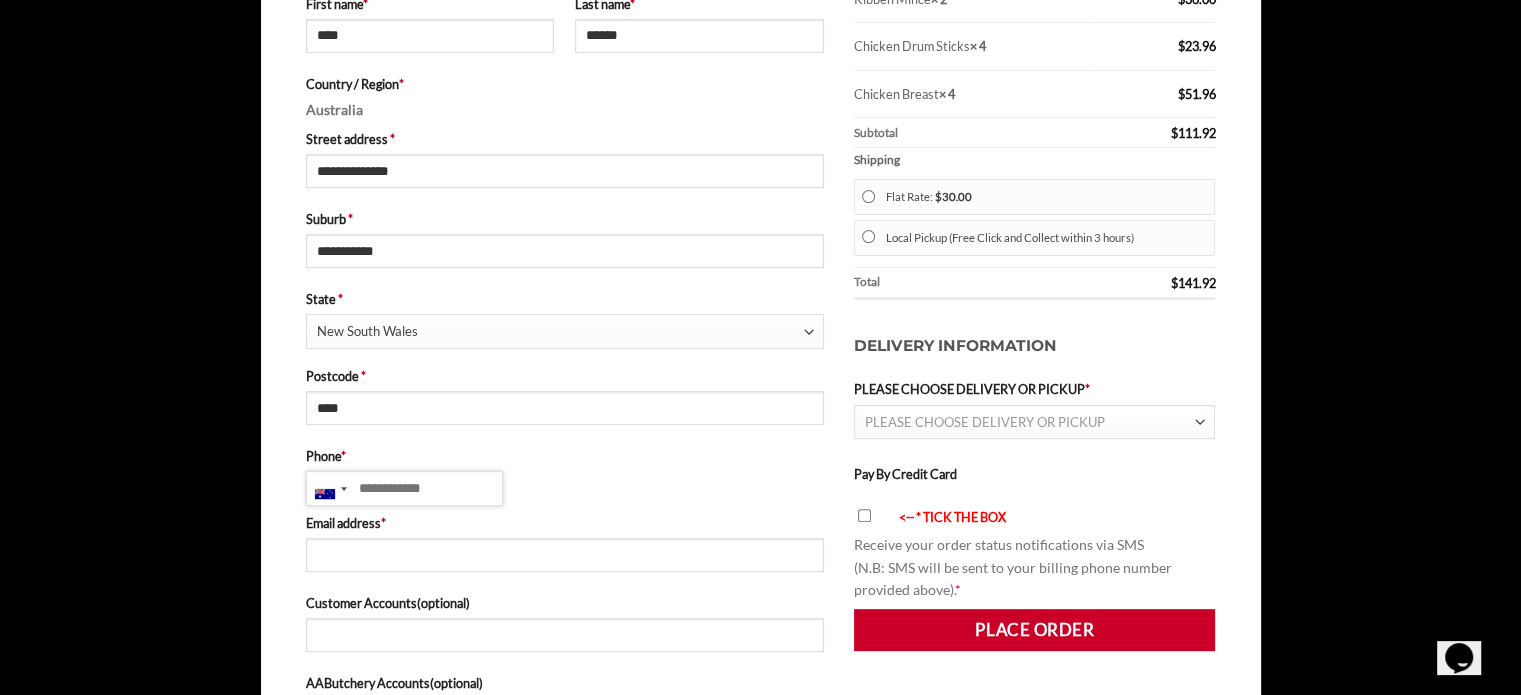 click on "Phone  *" at bounding box center (404, 488) 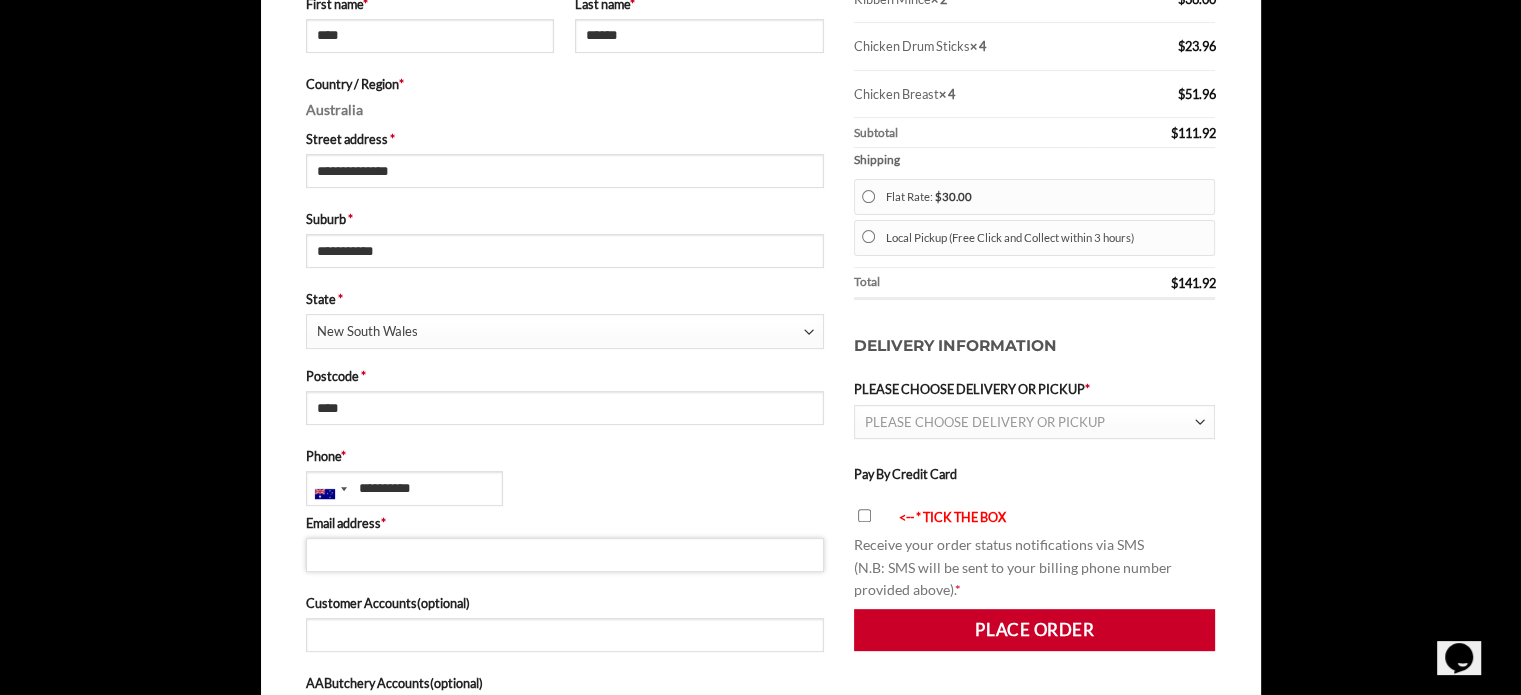 type on "**********" 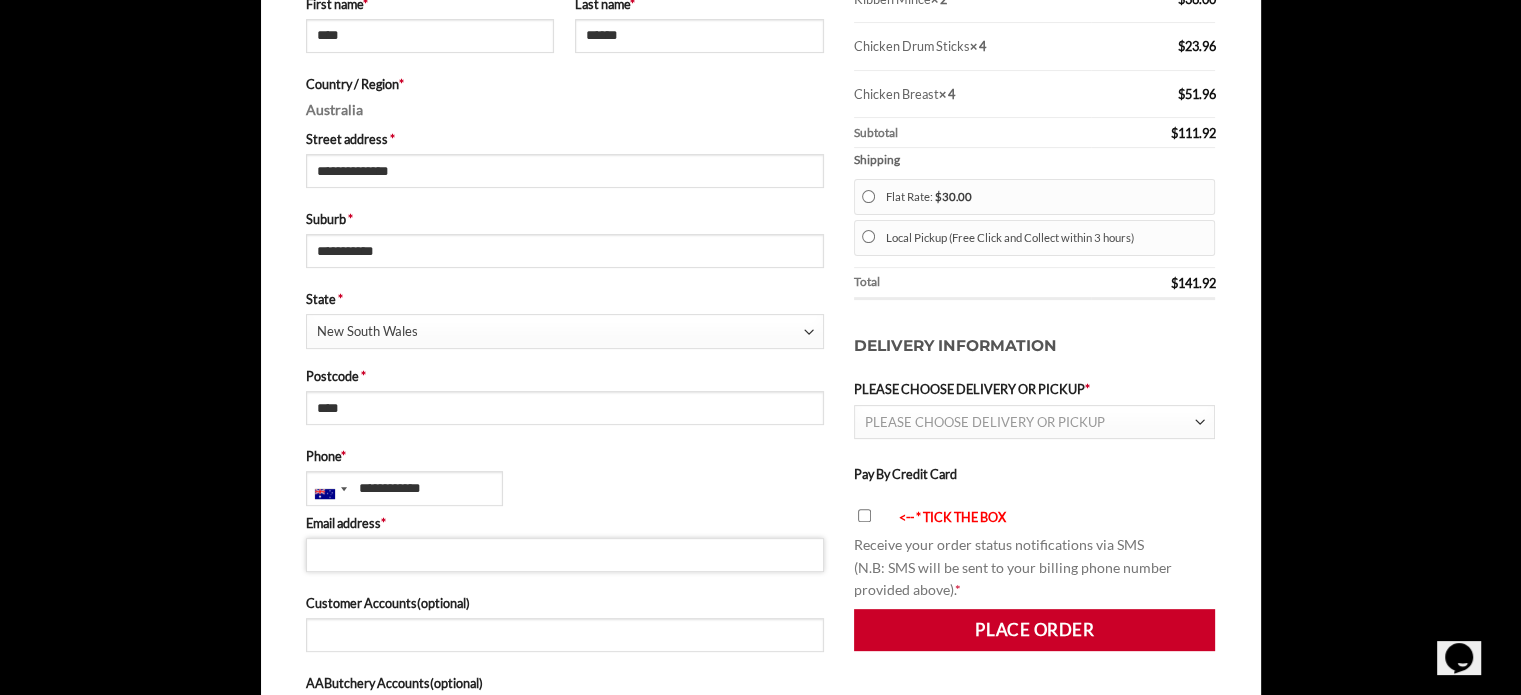 click on "Email address  *" at bounding box center [565, 555] 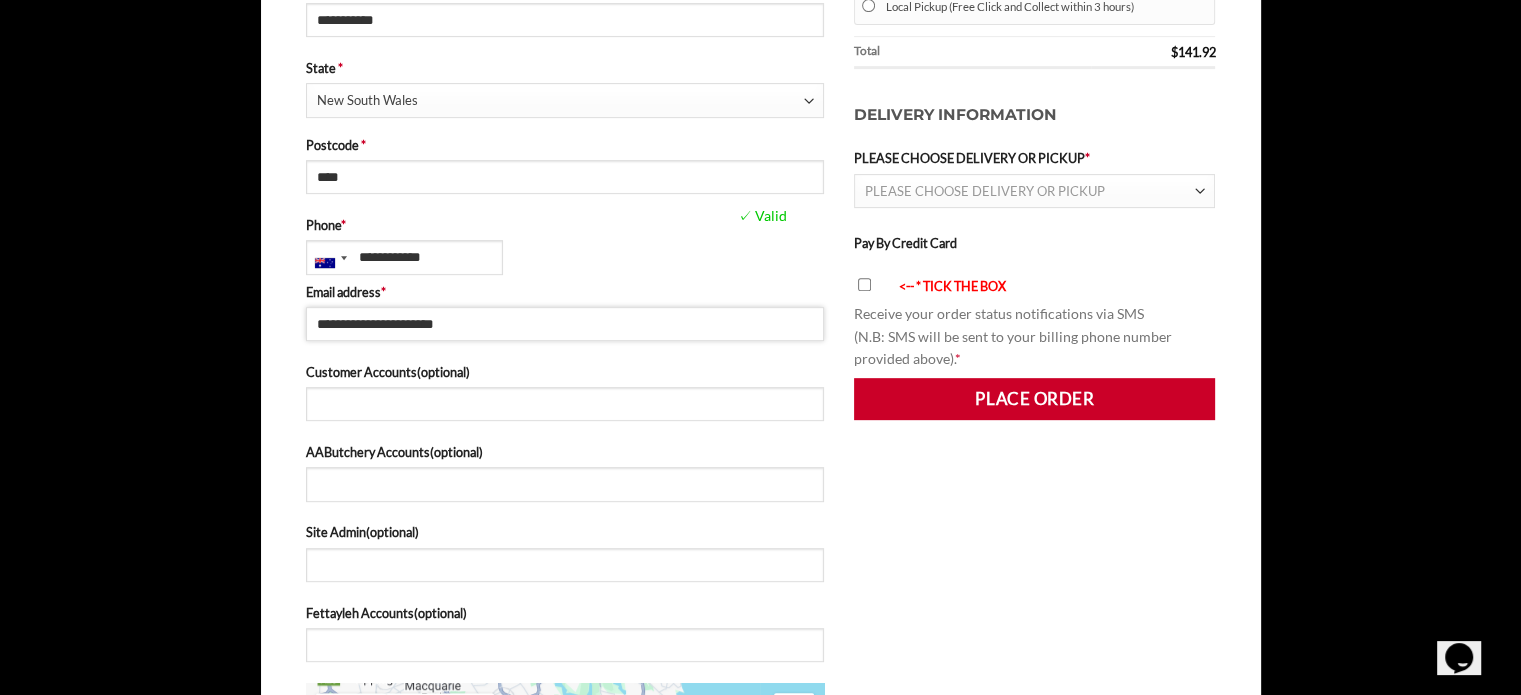 scroll, scrollTop: 832, scrollLeft: 0, axis: vertical 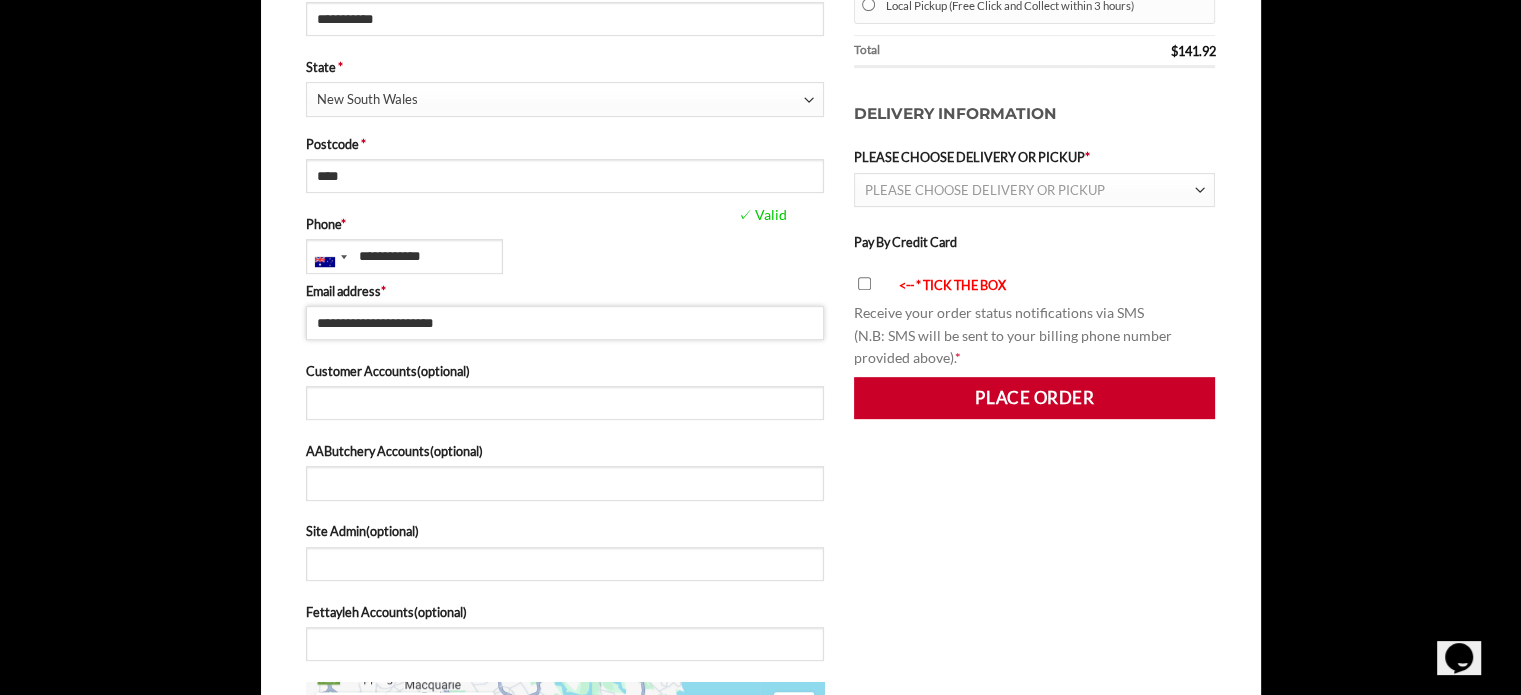 type on "**********" 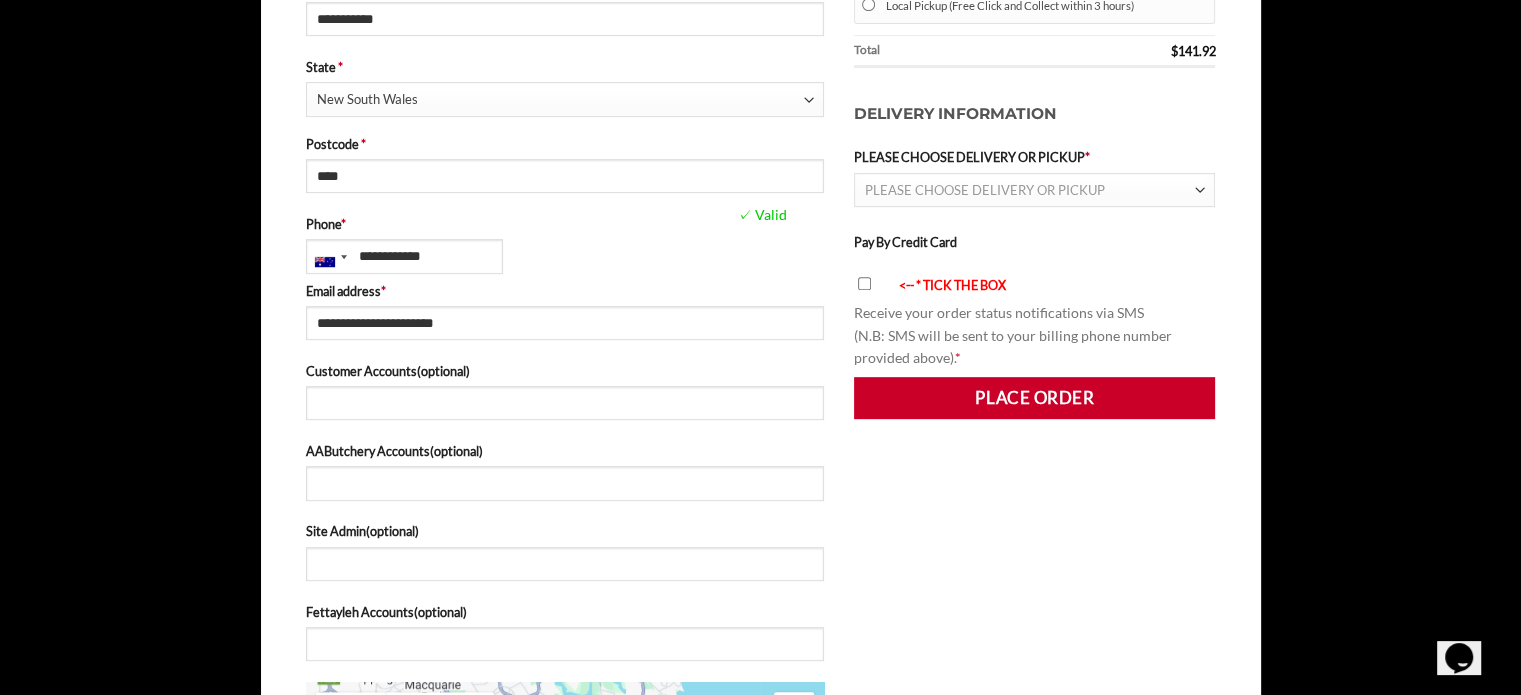 click on "Customer Accounts  (optional)" at bounding box center [565, 371] 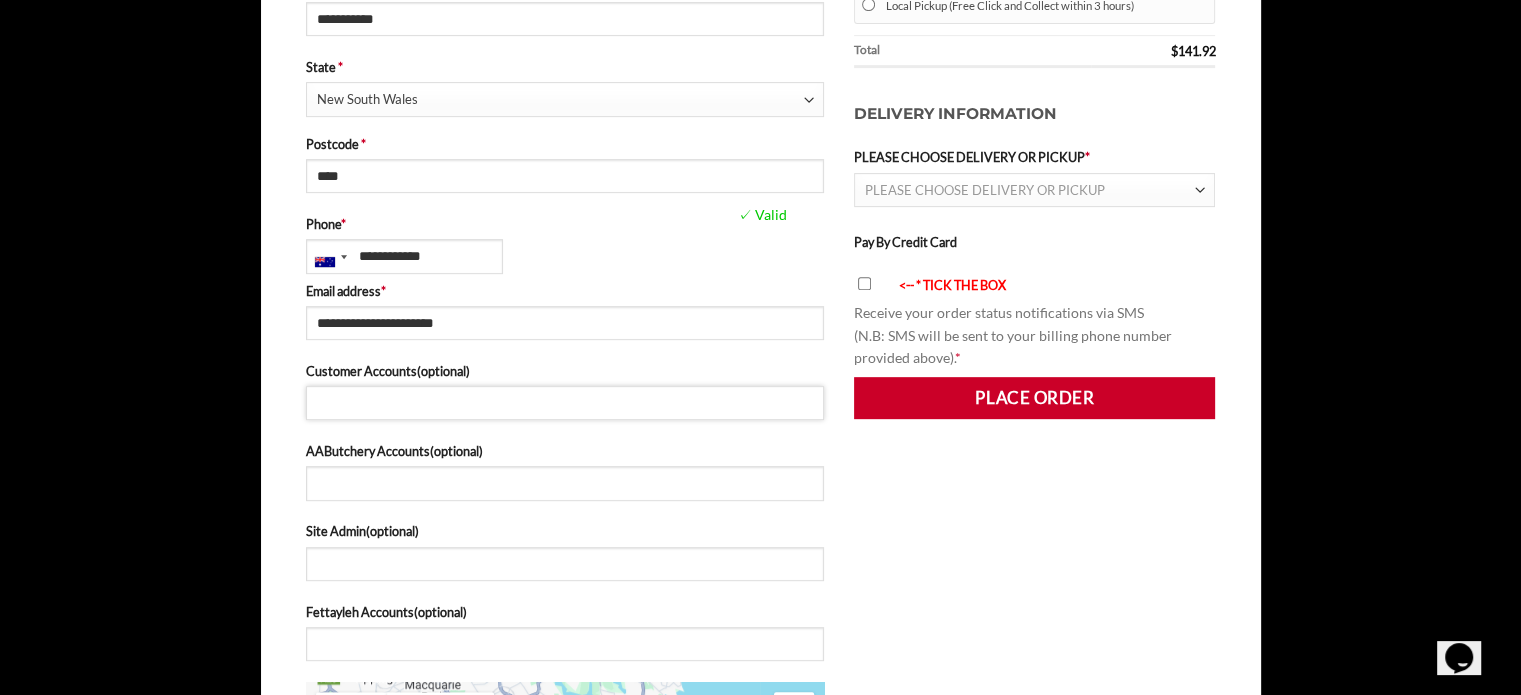 click on "Customer Accounts  (optional)" at bounding box center [565, 403] 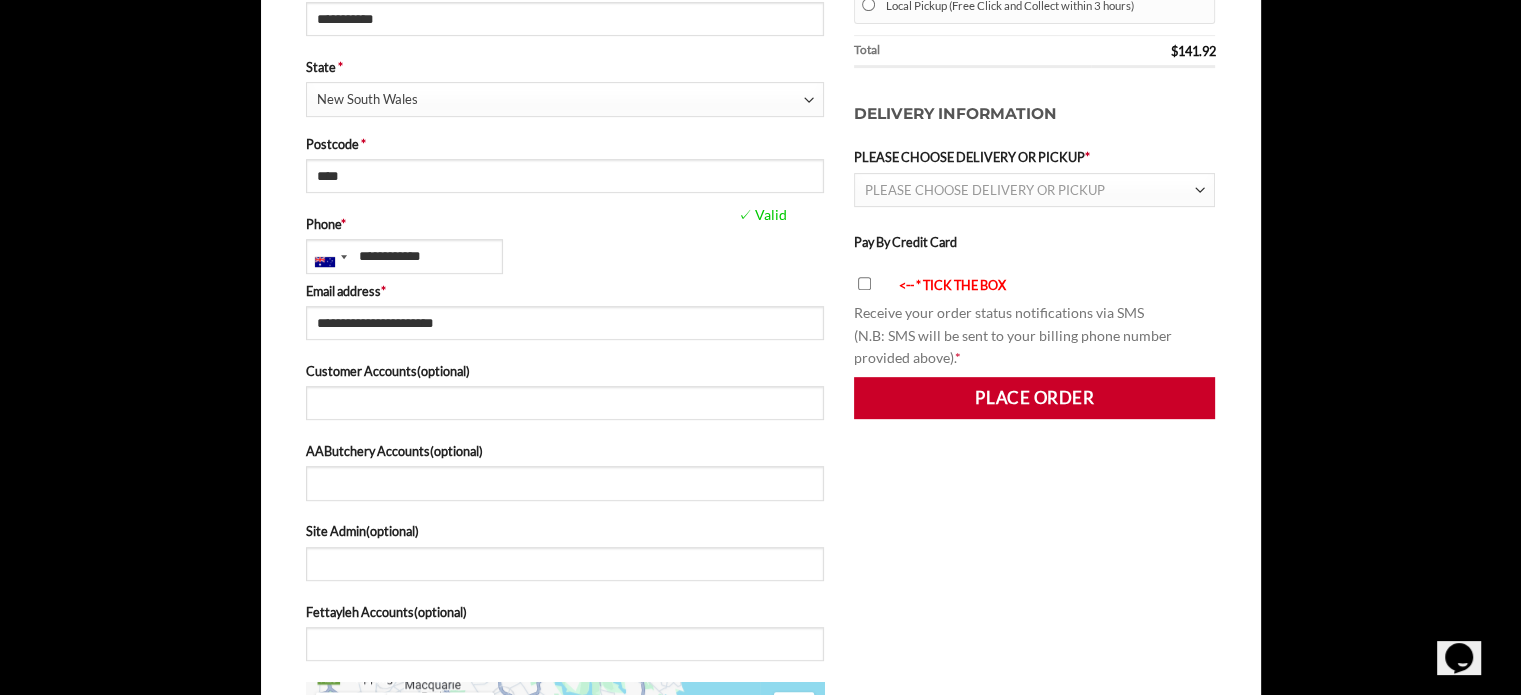 click on "PLEASE CHOOSE DELIVERY OR PICKUP" at bounding box center (985, 190) 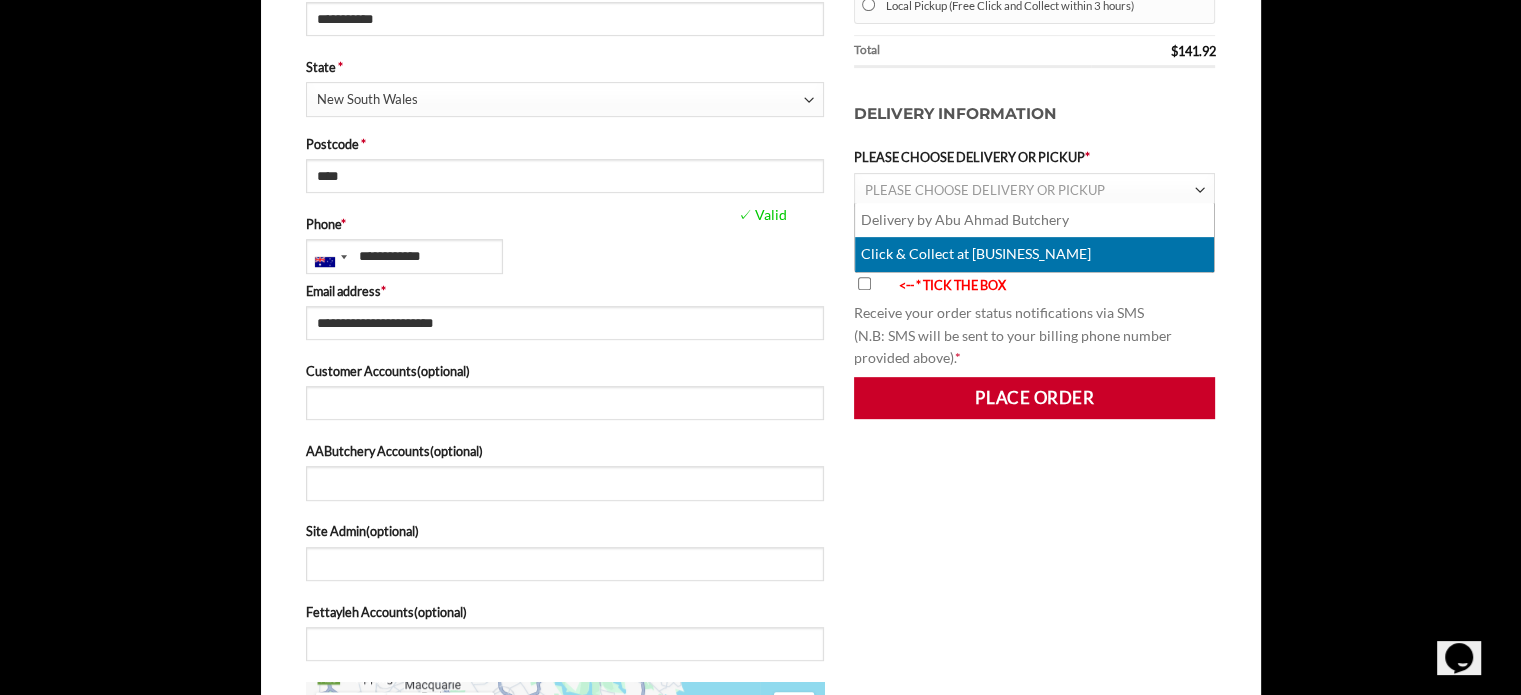 select on "******" 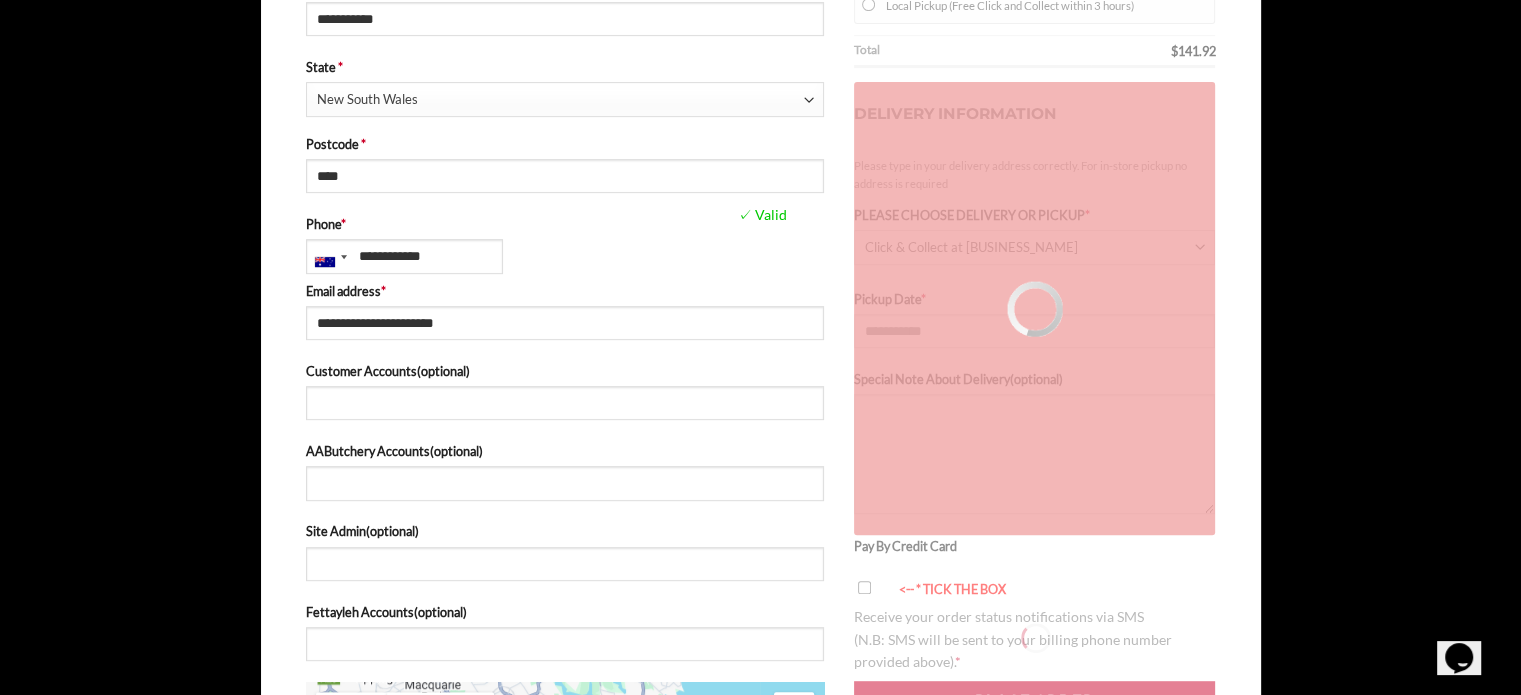 type on "**********" 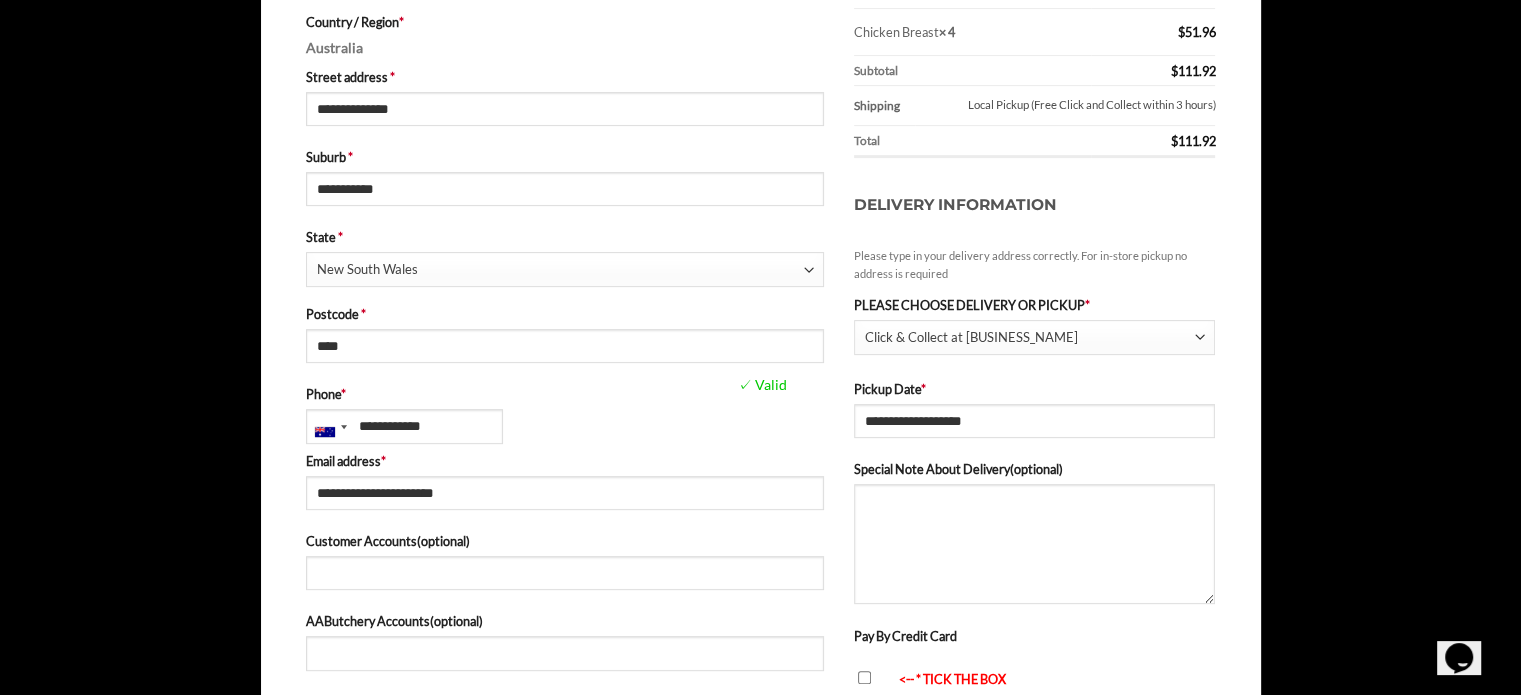 scroll, scrollTop: 643, scrollLeft: 0, axis: vertical 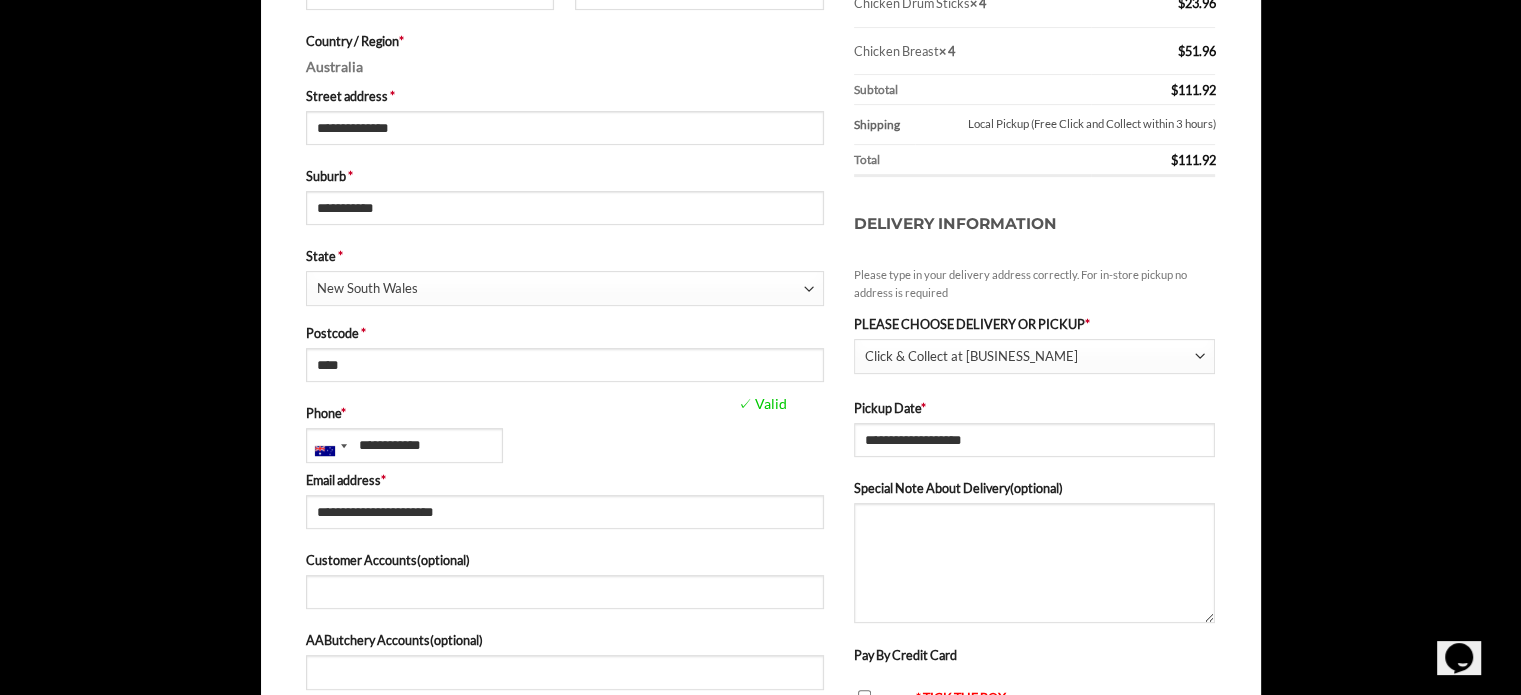 click at bounding box center (1199, 357) 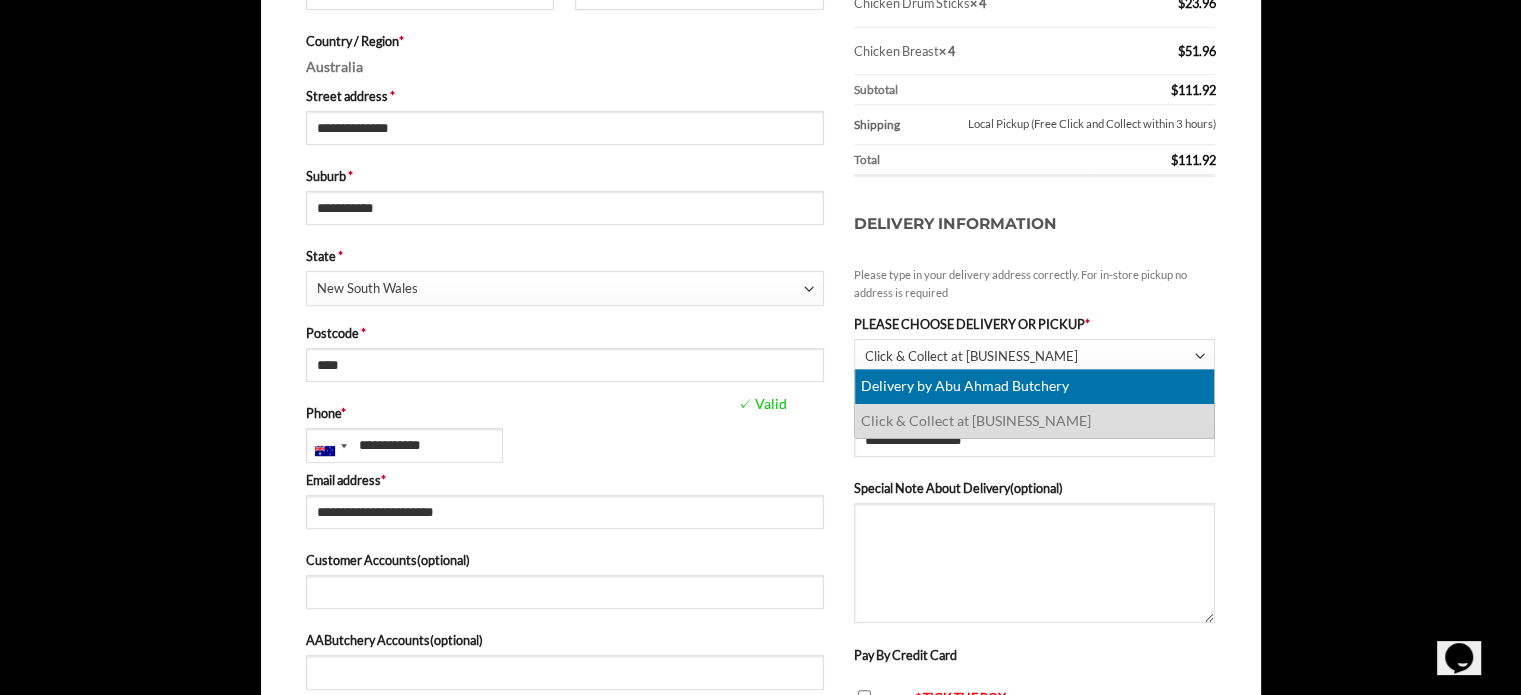 select on "********" 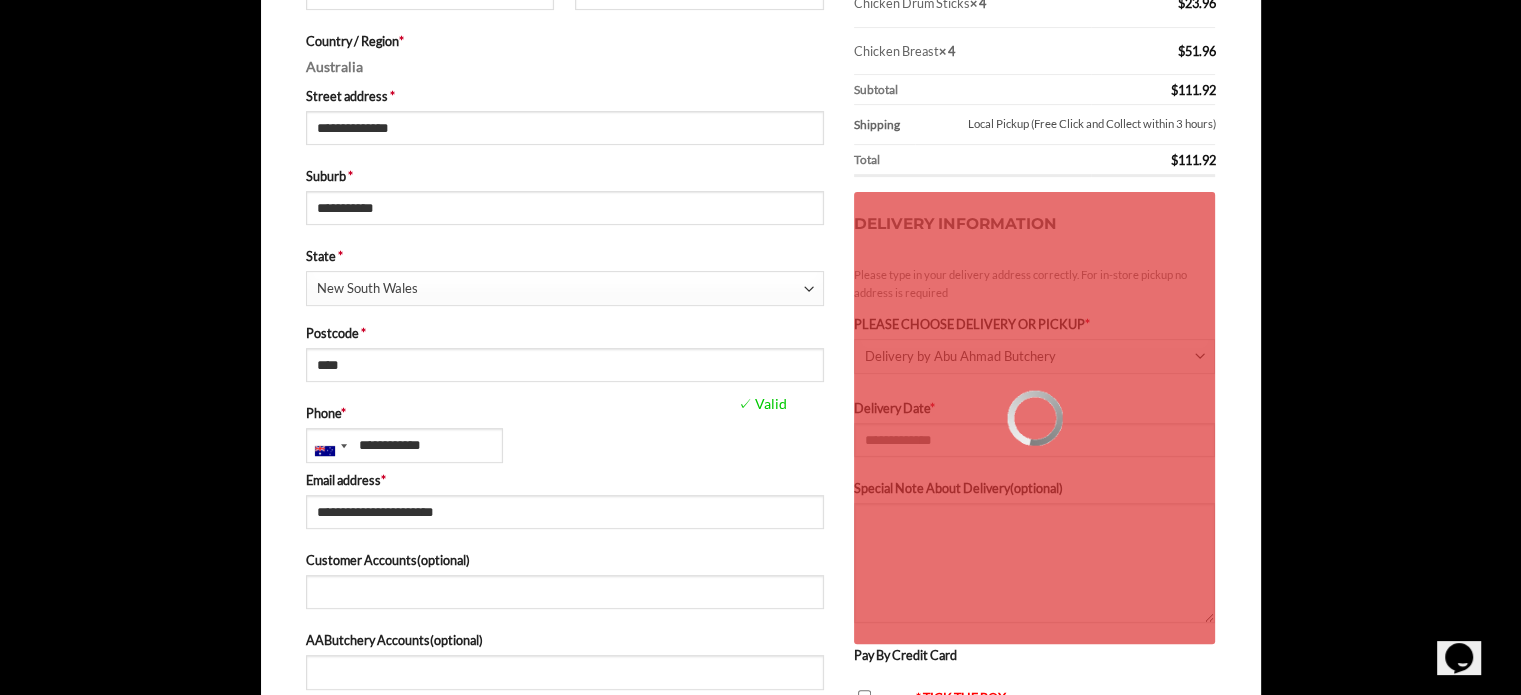 type on "**********" 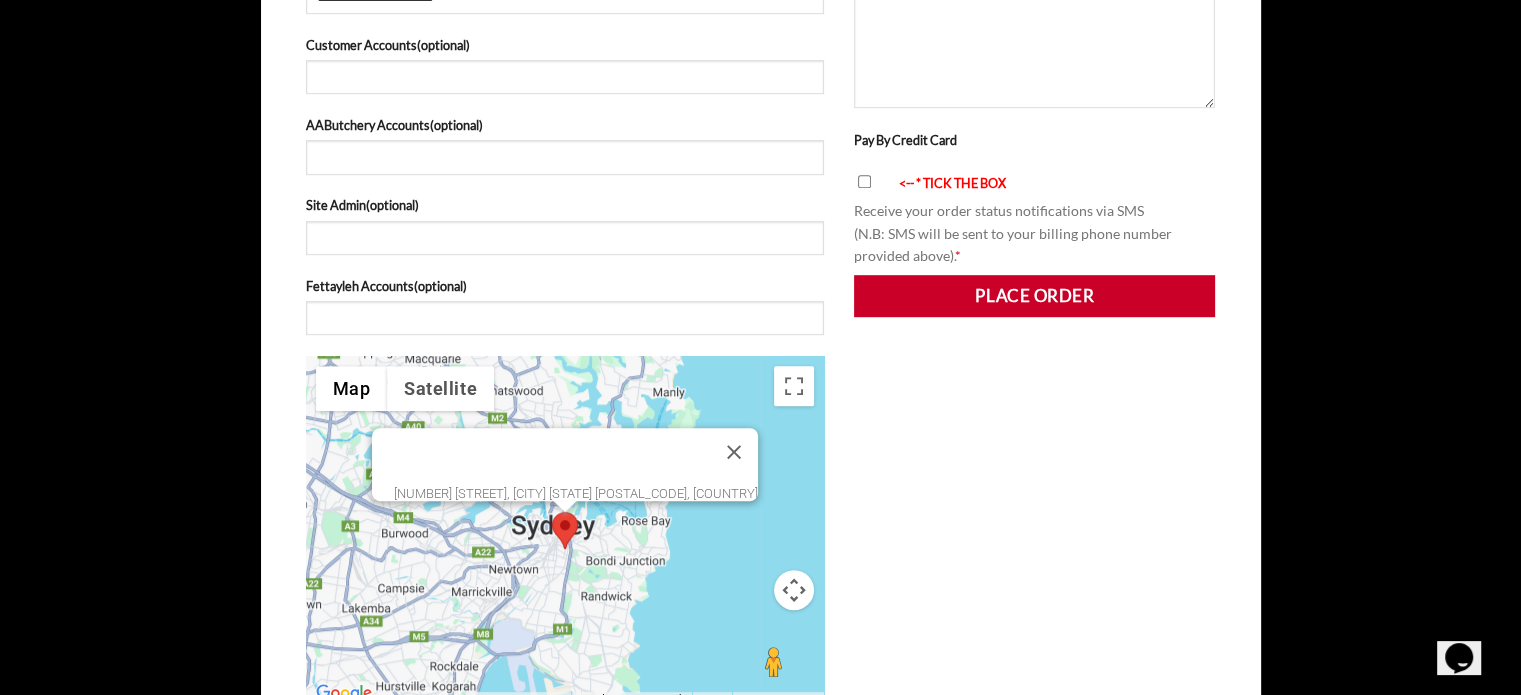 scroll, scrollTop: 1161, scrollLeft: 0, axis: vertical 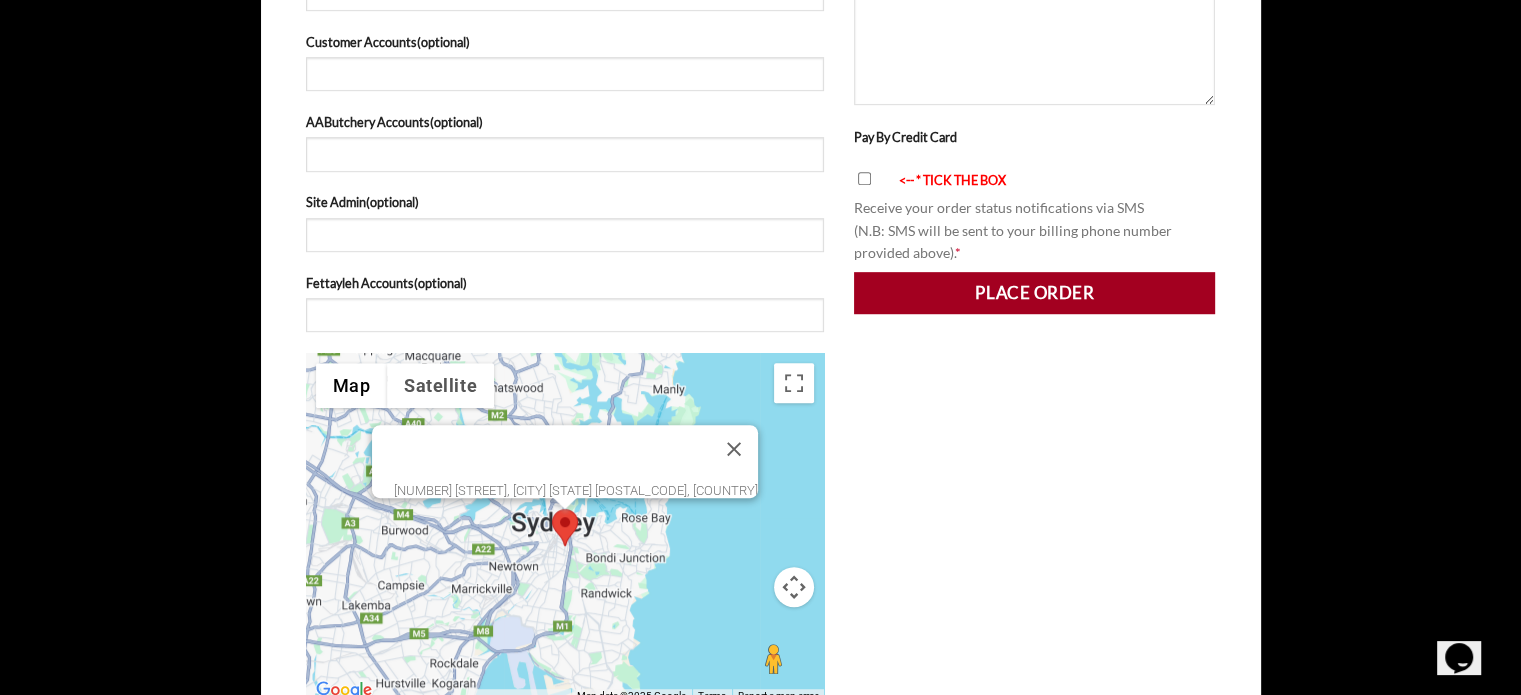 click on "Place order" at bounding box center [1035, 293] 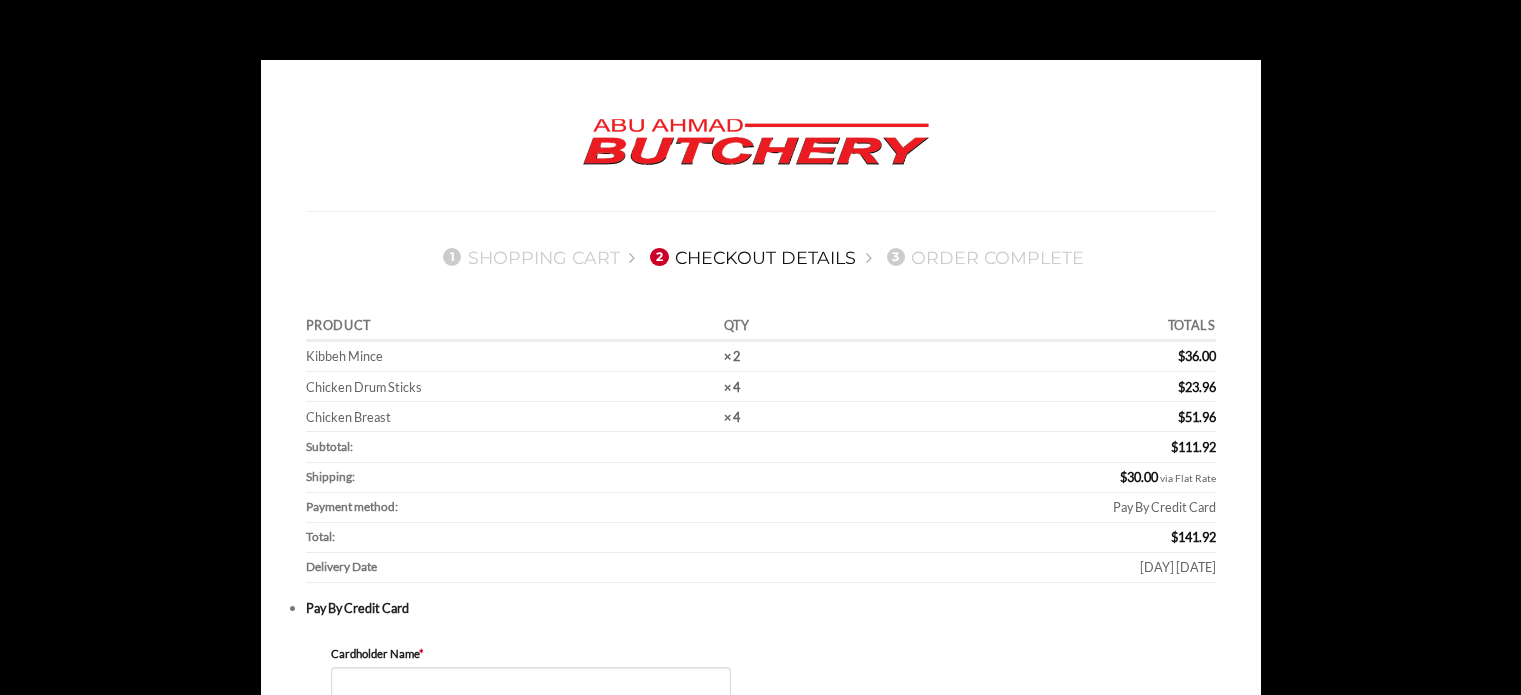 scroll, scrollTop: 0, scrollLeft: 0, axis: both 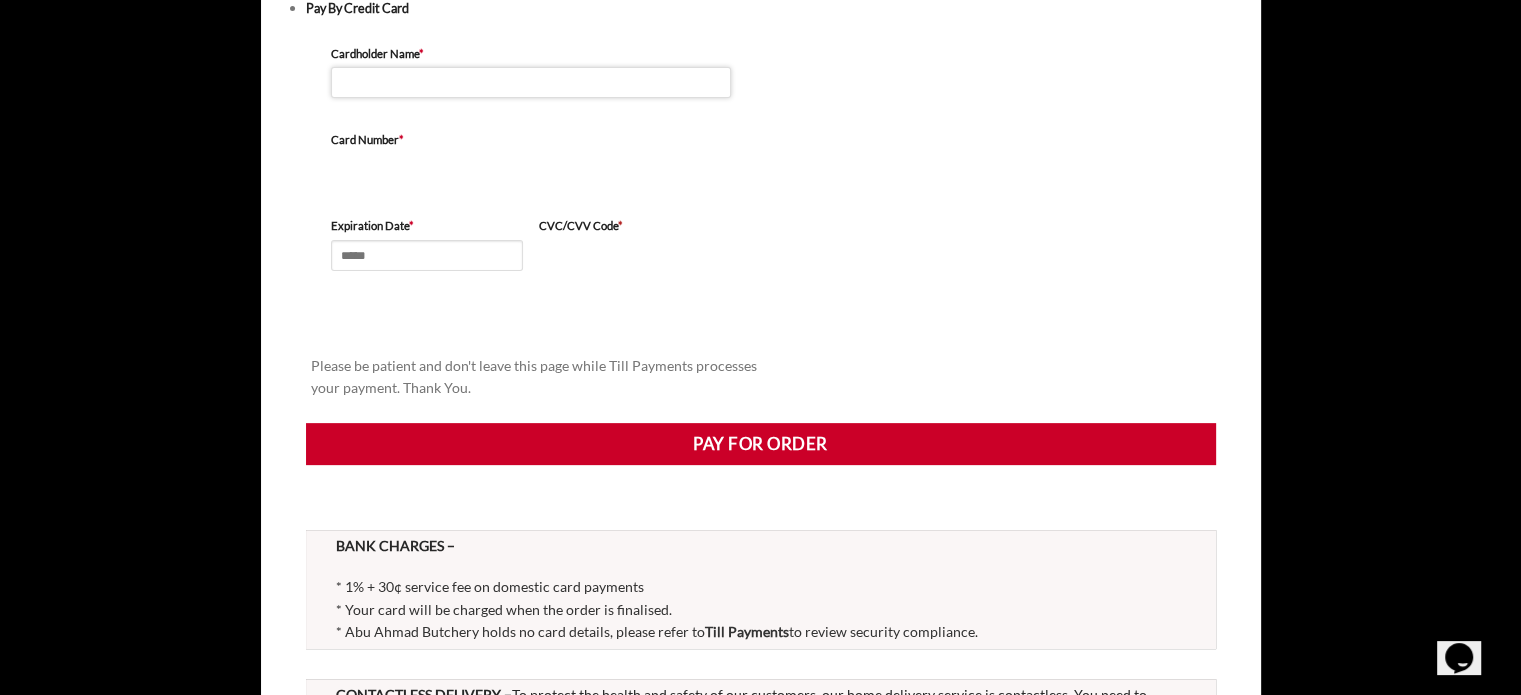 click on "Cardholder Name  *" at bounding box center [531, 82] 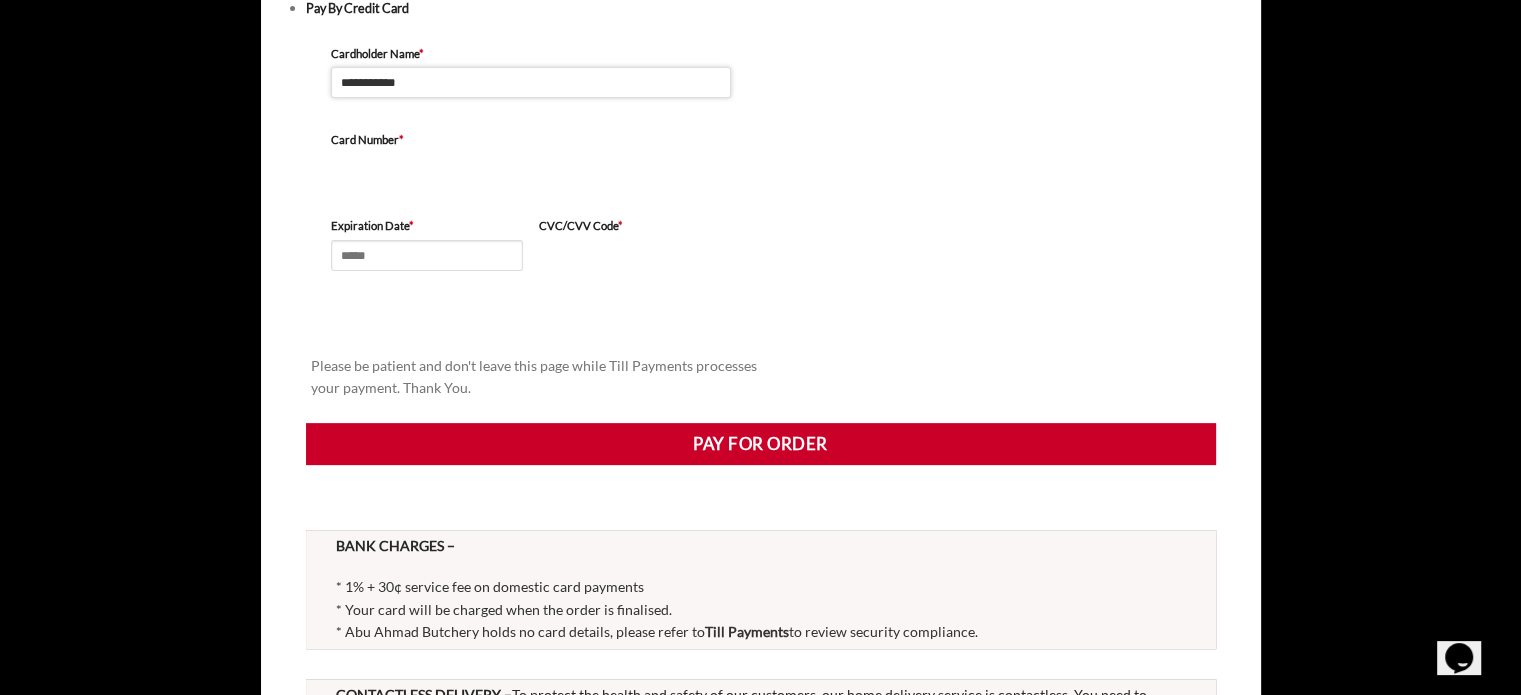 type on "**********" 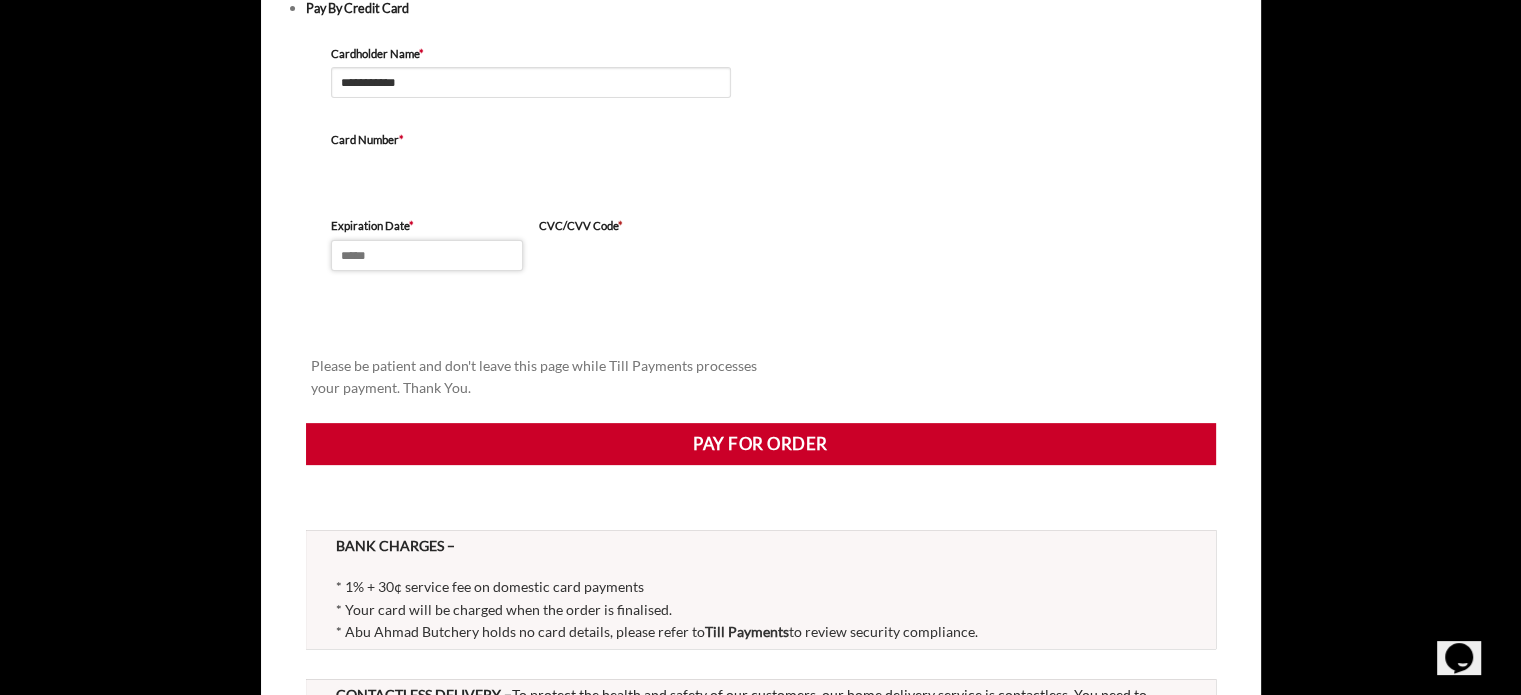 click on "Expiration Date  *" at bounding box center [427, 255] 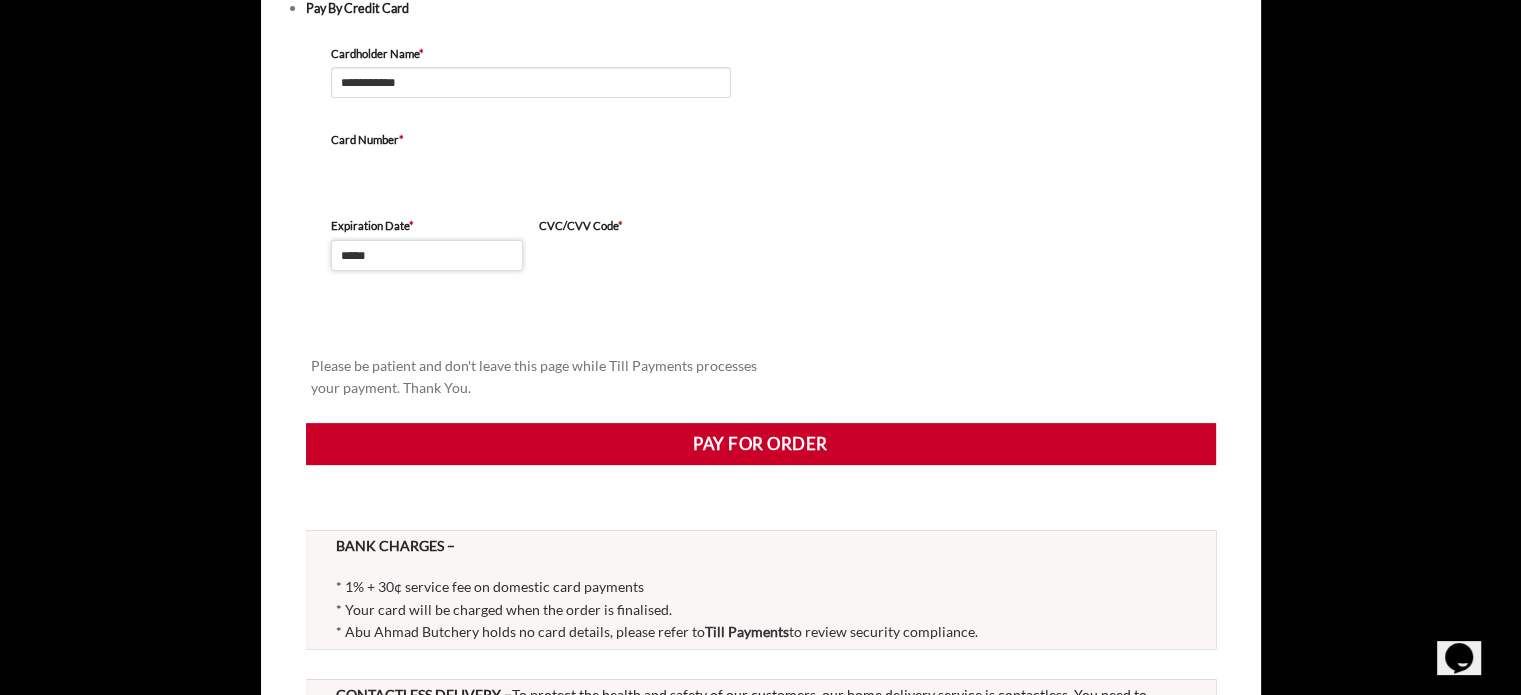 type on "*****" 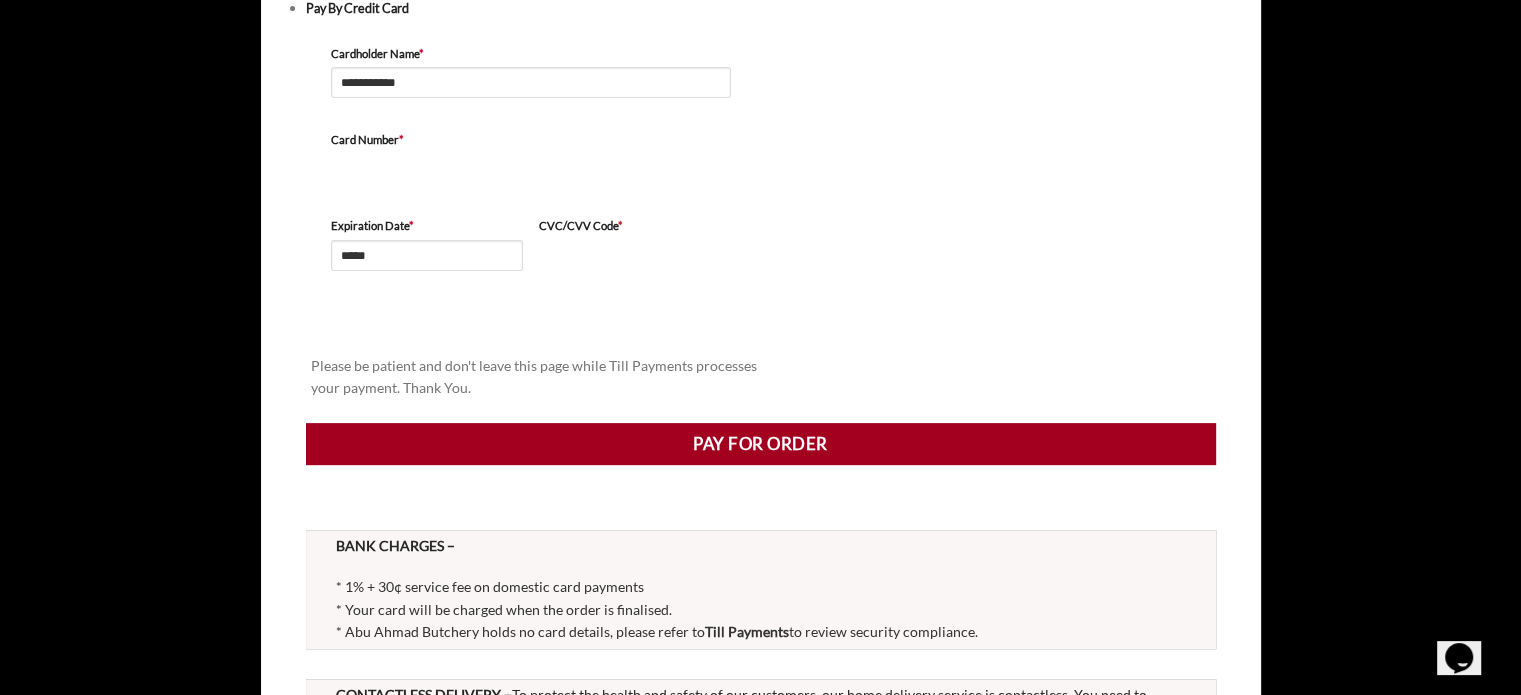 click on "Pay for order" at bounding box center [761, 444] 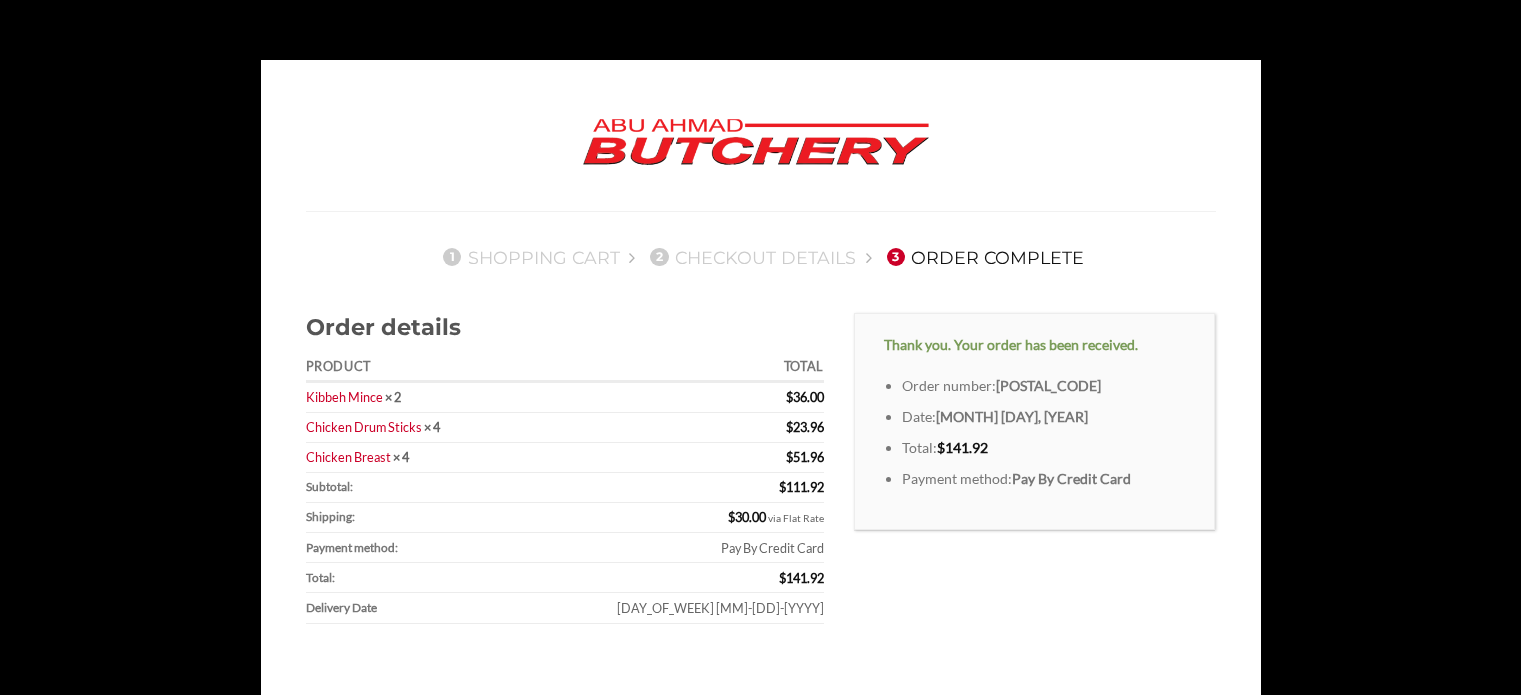 scroll, scrollTop: 0, scrollLeft: 0, axis: both 